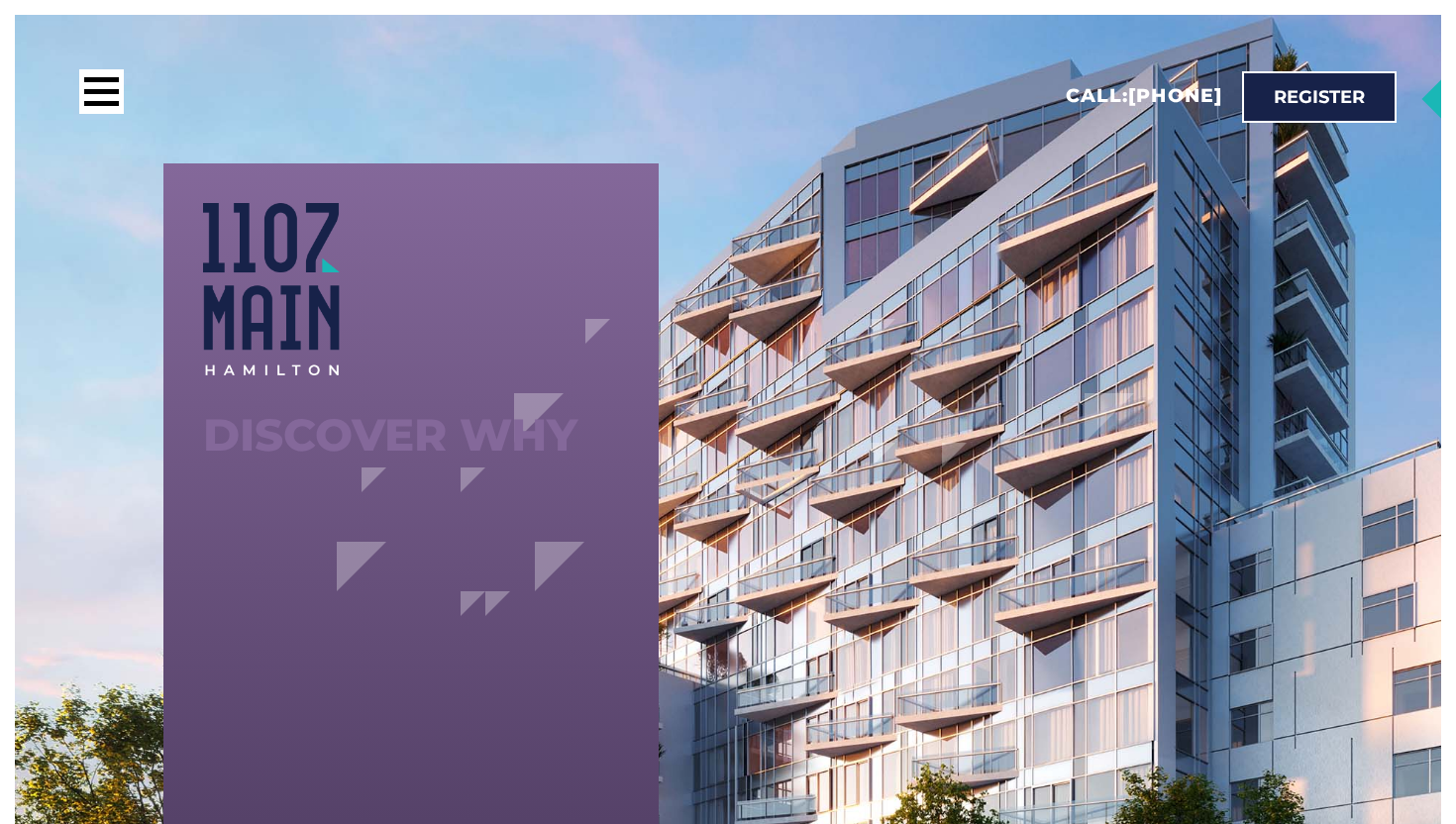 scroll, scrollTop: 0, scrollLeft: 0, axis: both 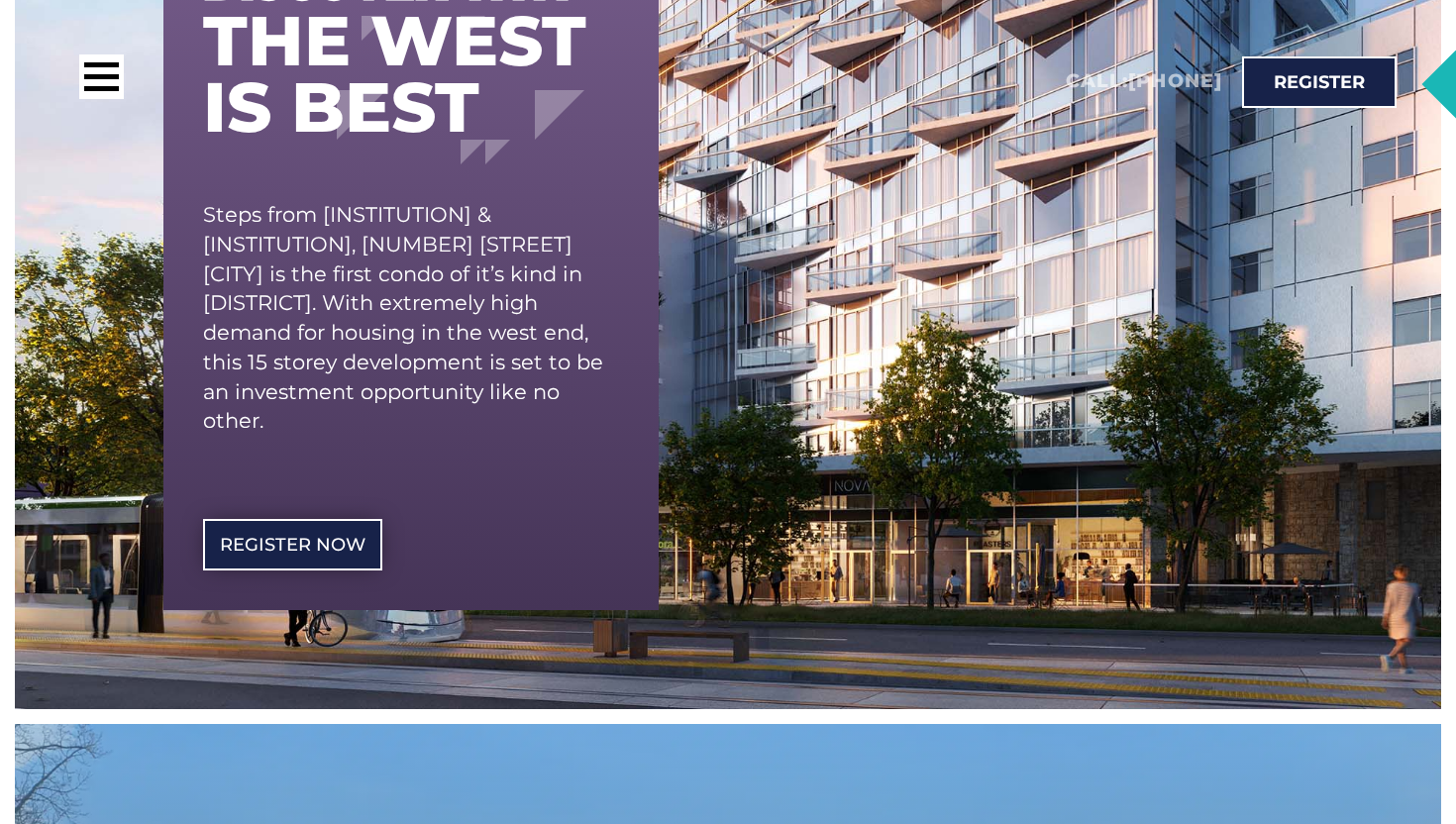 click on "REgister Now" at bounding box center (292, 545) 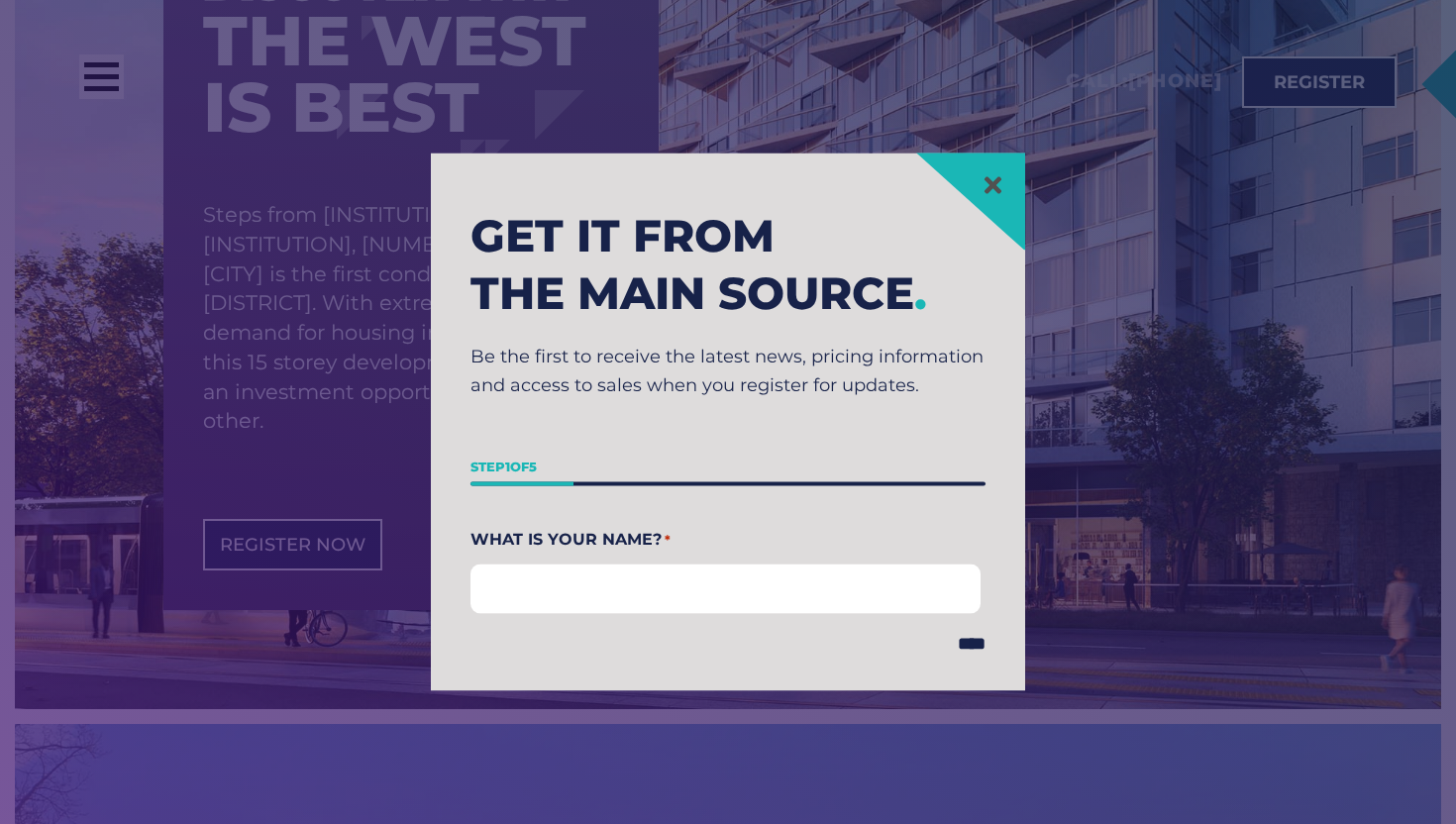 click on "First" at bounding box center (725, 589) 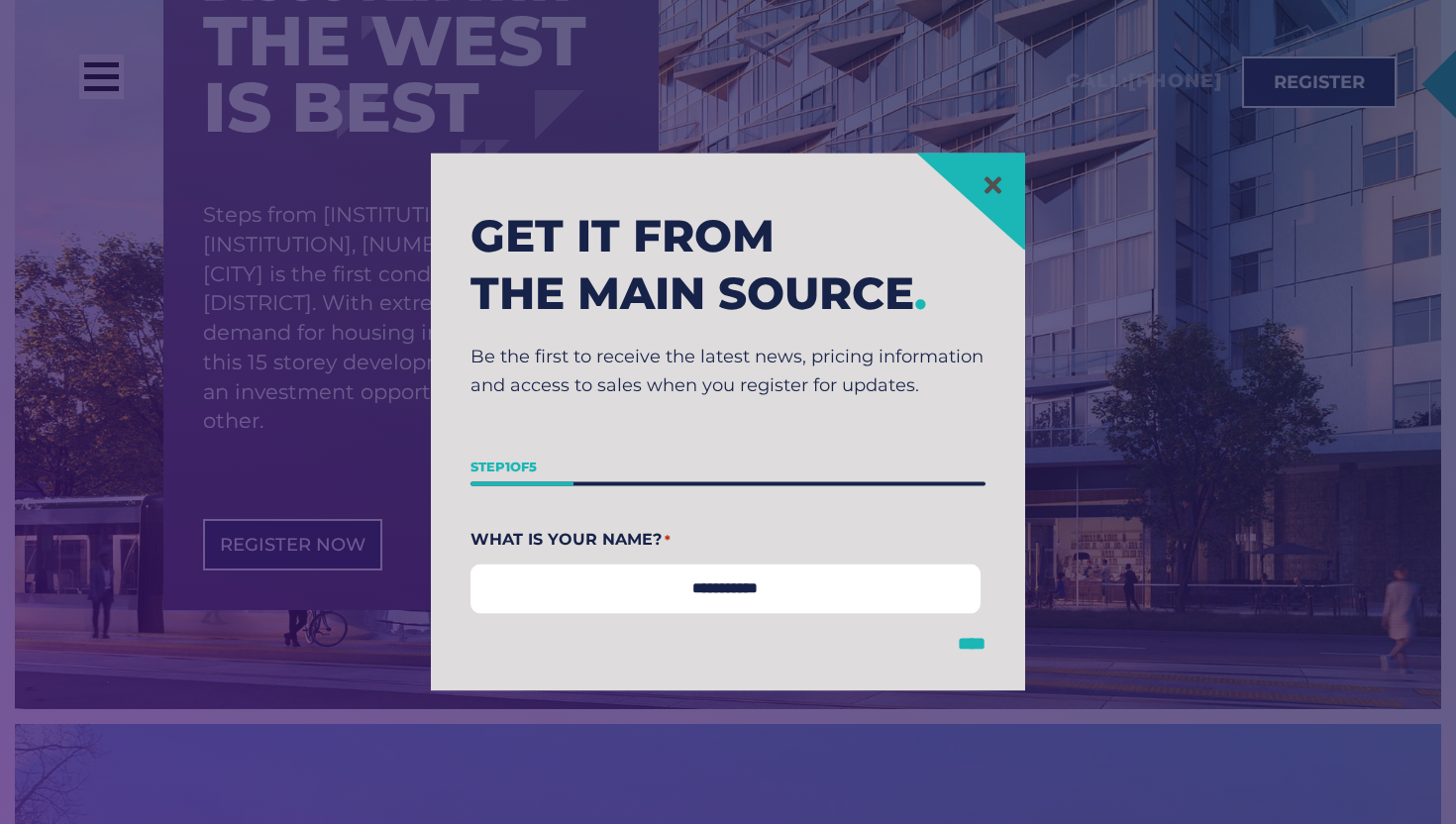 type on "**********" 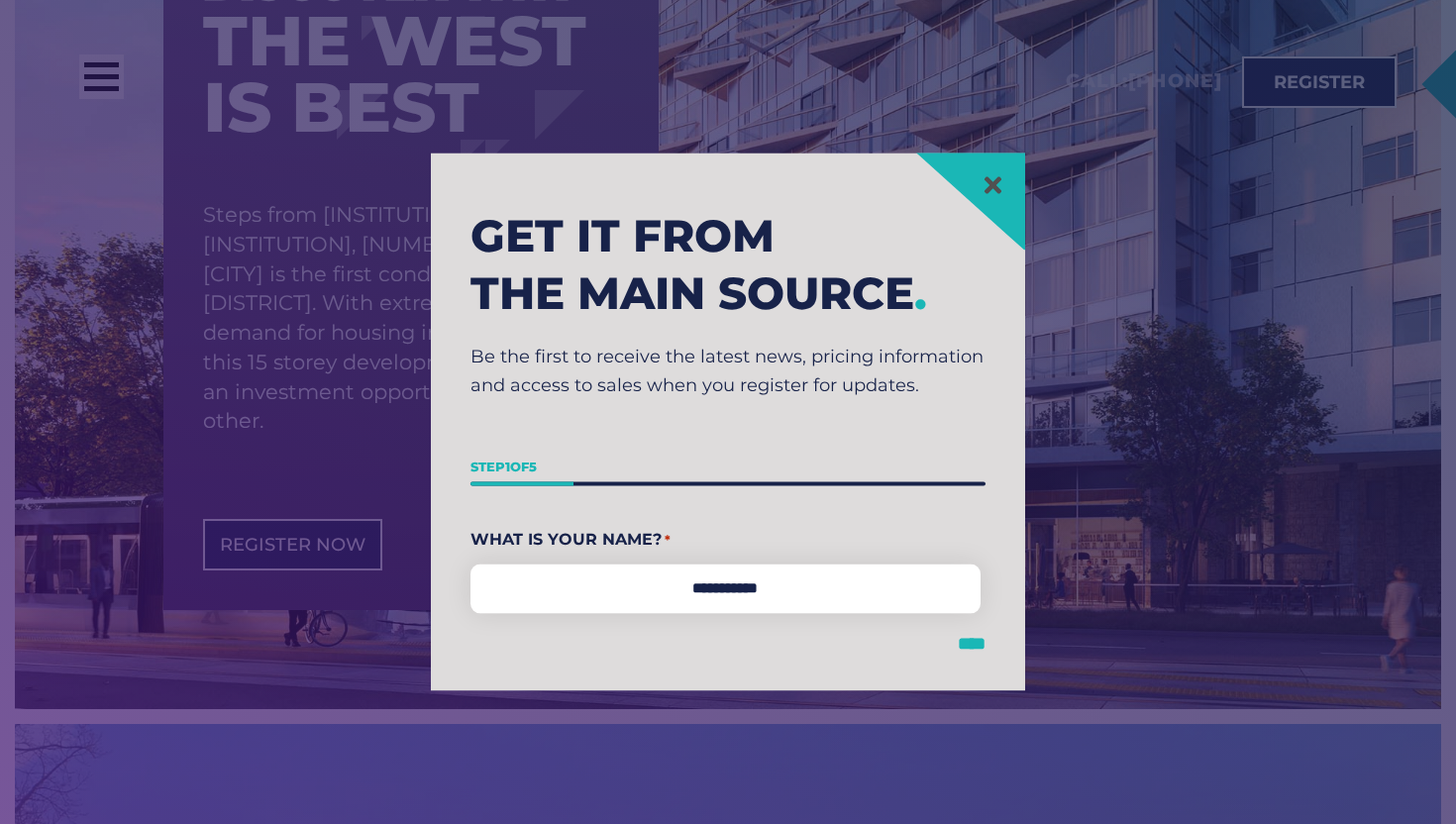 click on "****" at bounding box center (972, 645) 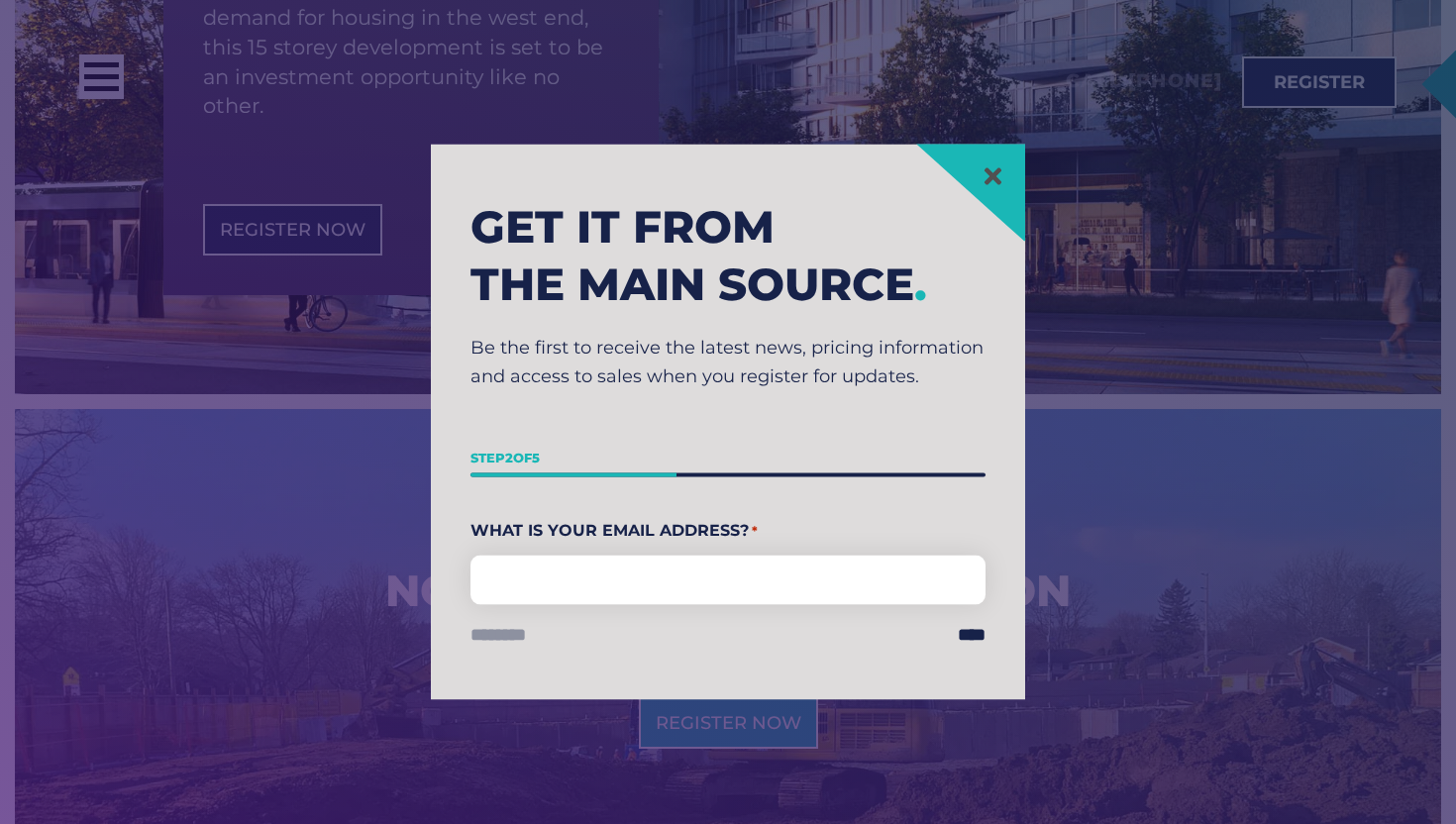 scroll, scrollTop: 795, scrollLeft: 0, axis: vertical 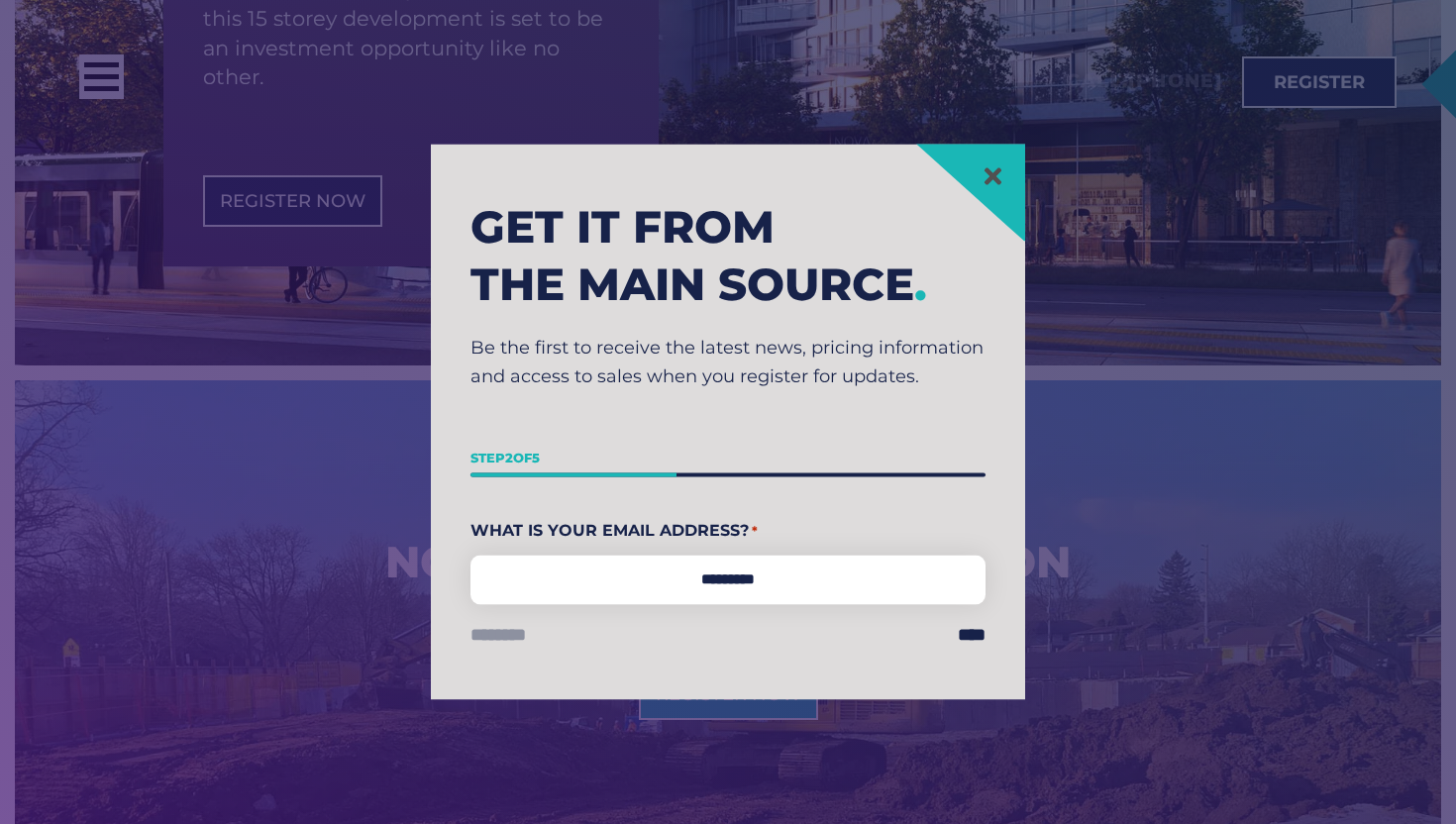 type on "**********" 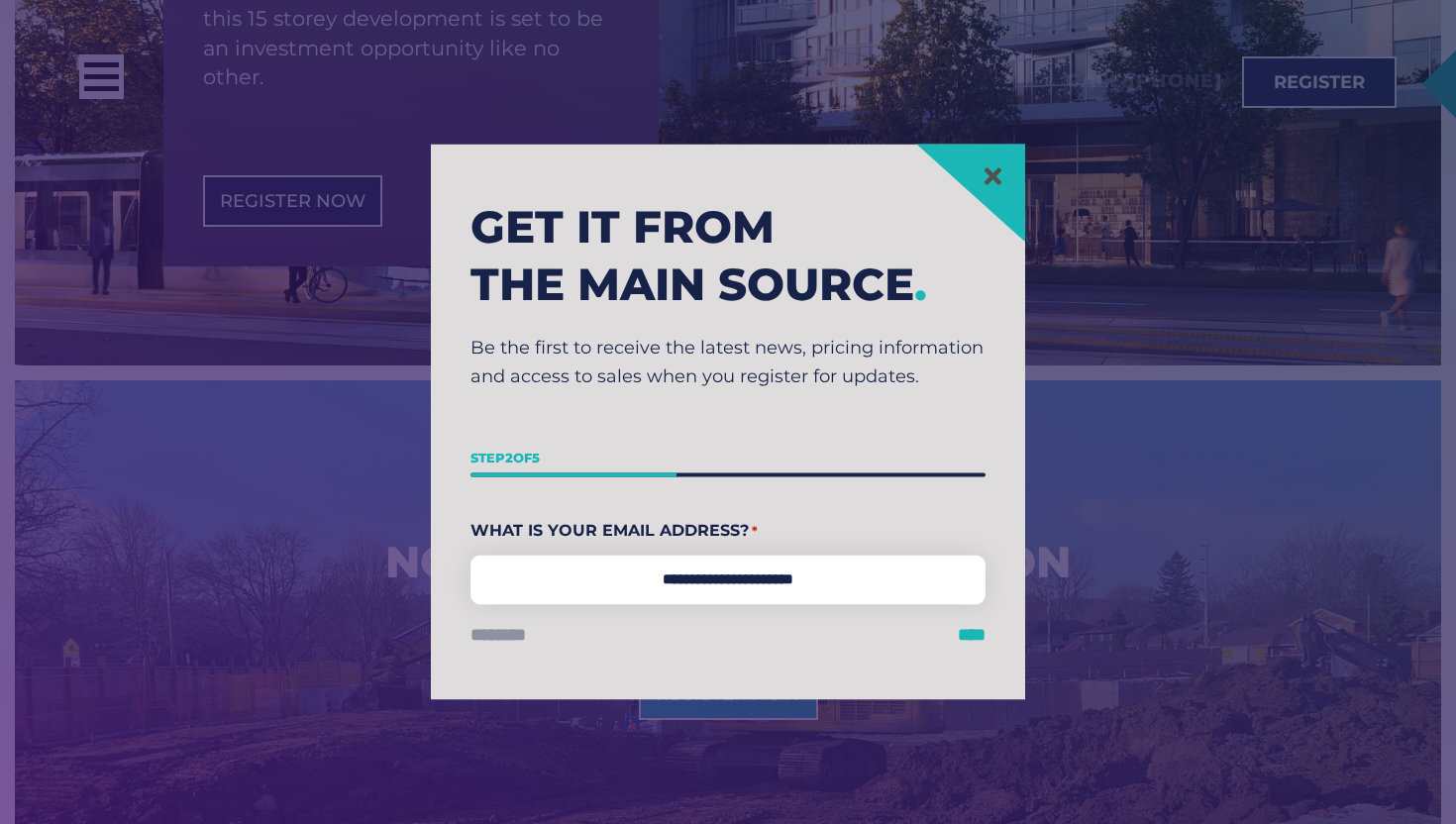 click on "****" at bounding box center [972, 636] 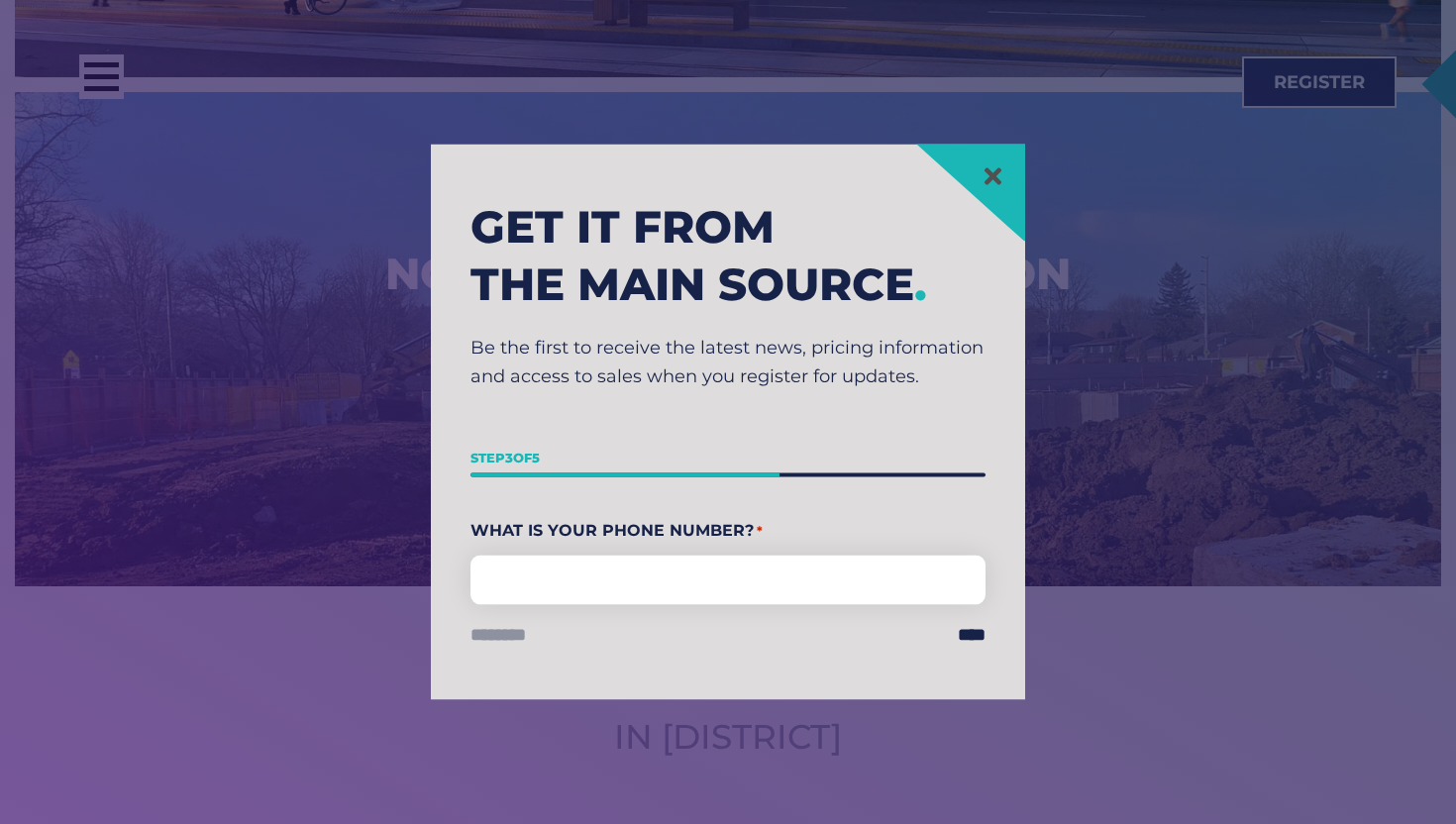 scroll, scrollTop: 1139, scrollLeft: 0, axis: vertical 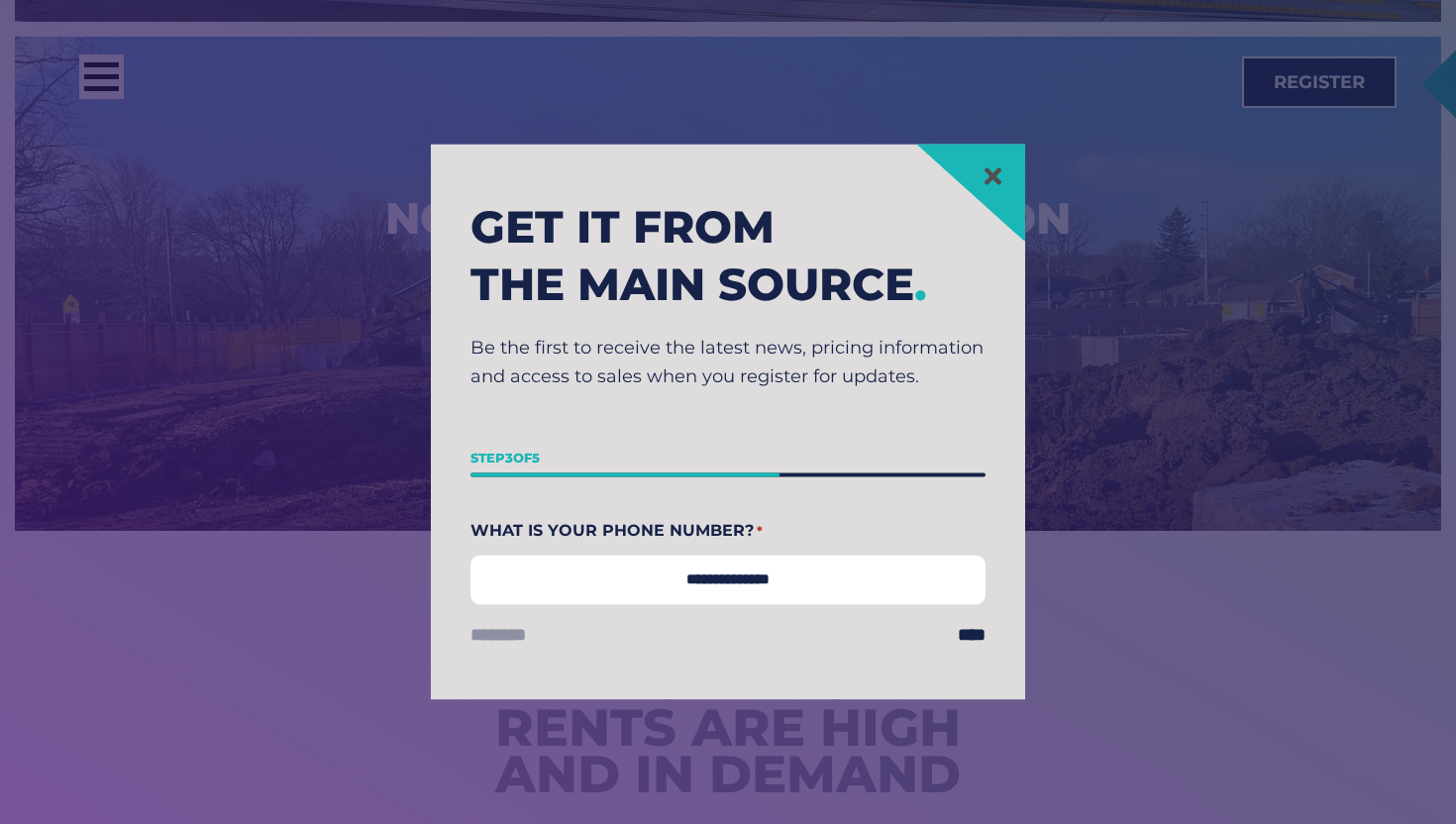 click on "**********" at bounding box center [728, 580] 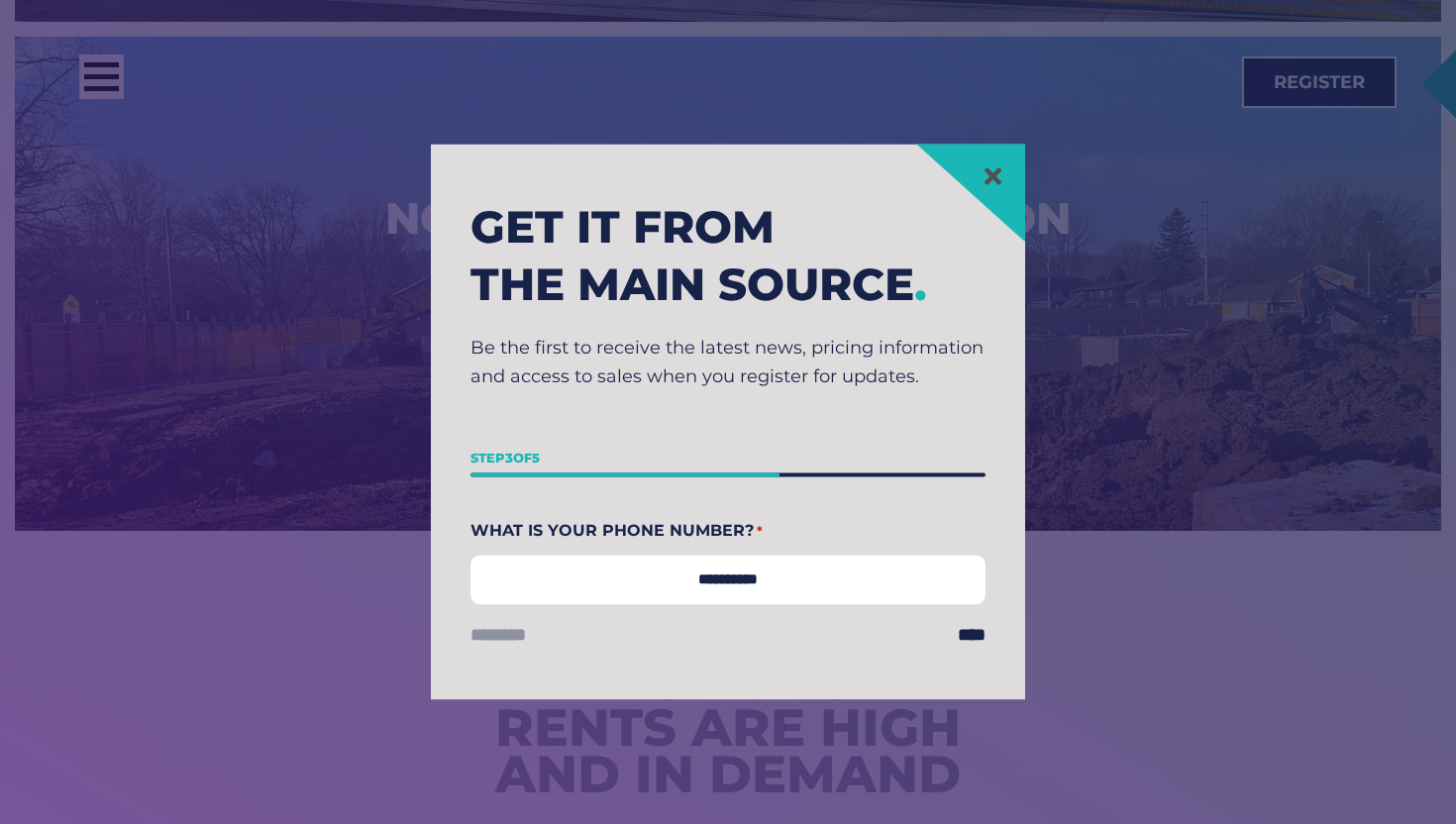 type on "**********" 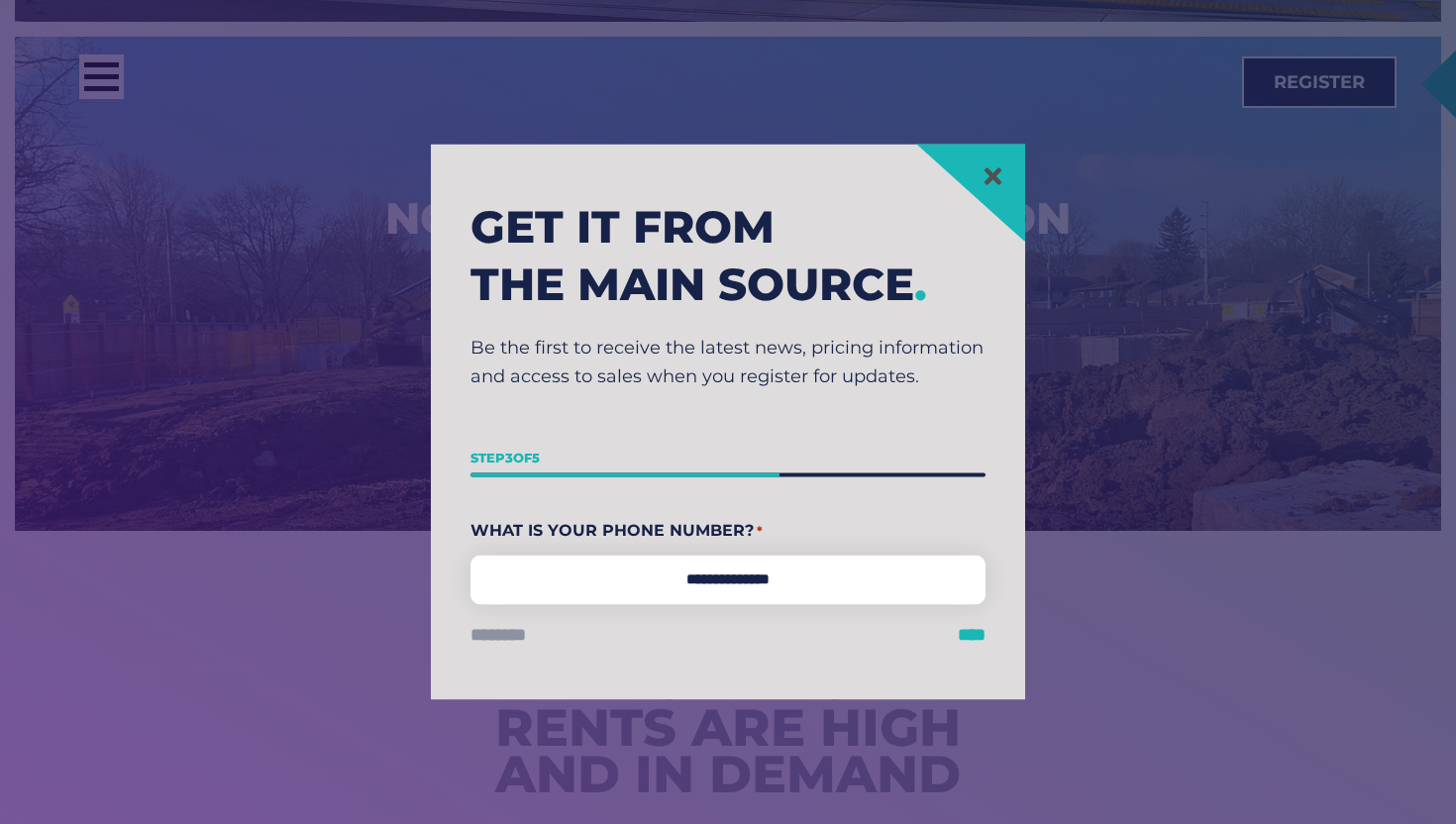 click on "****" at bounding box center (972, 636) 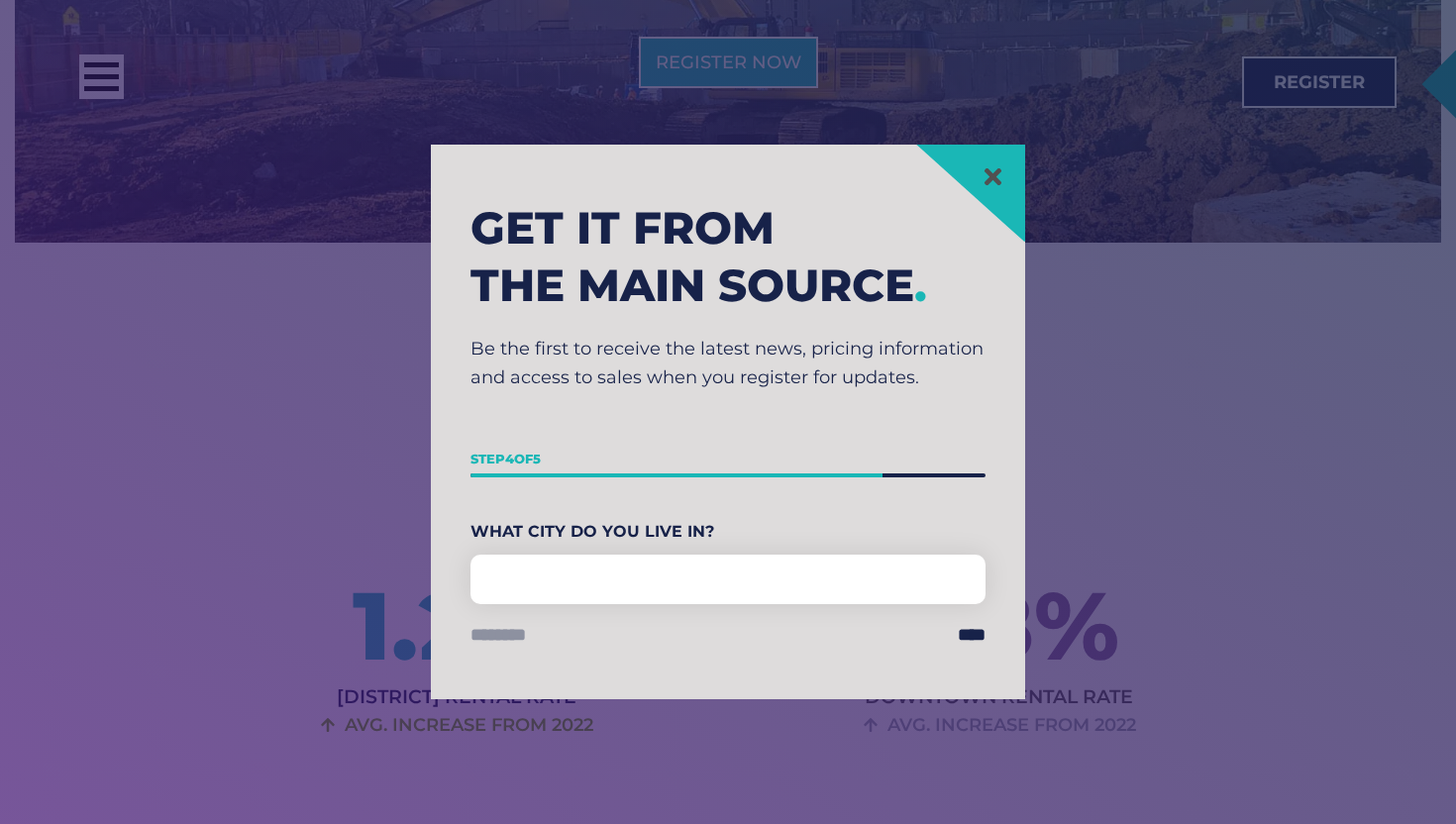 scroll, scrollTop: 1484, scrollLeft: 0, axis: vertical 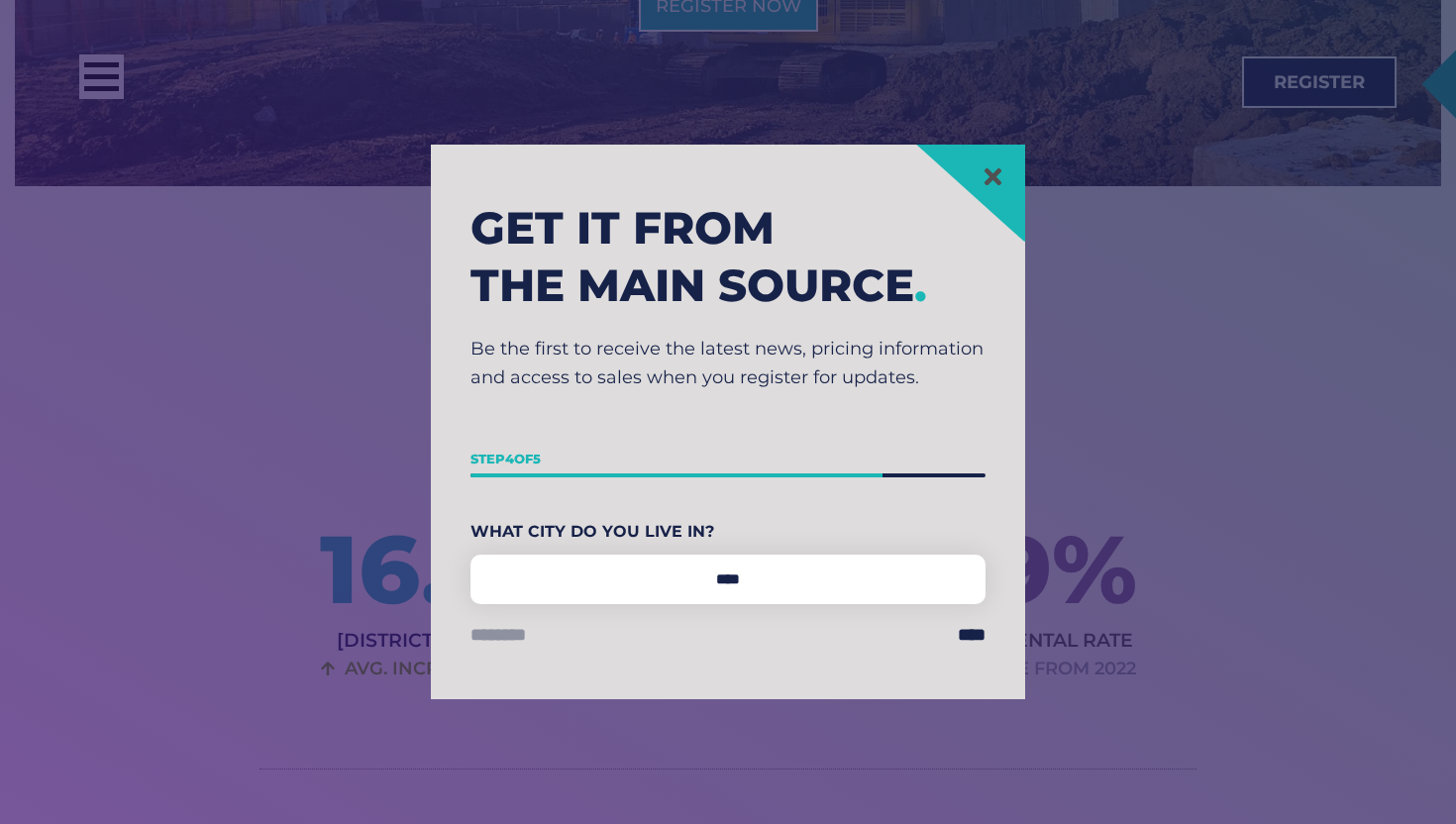 type on "**********" 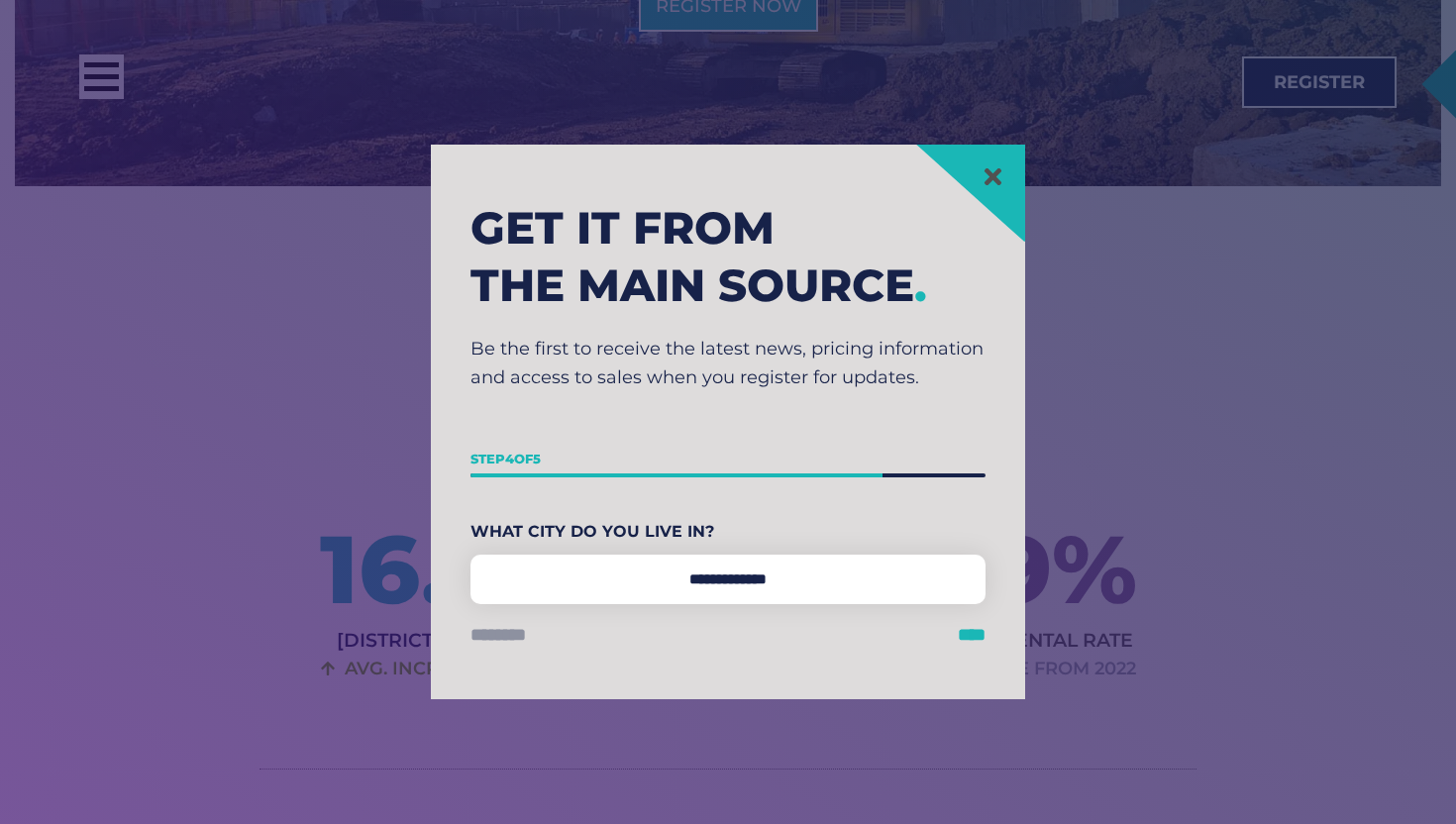 click on "****" at bounding box center (972, 635) 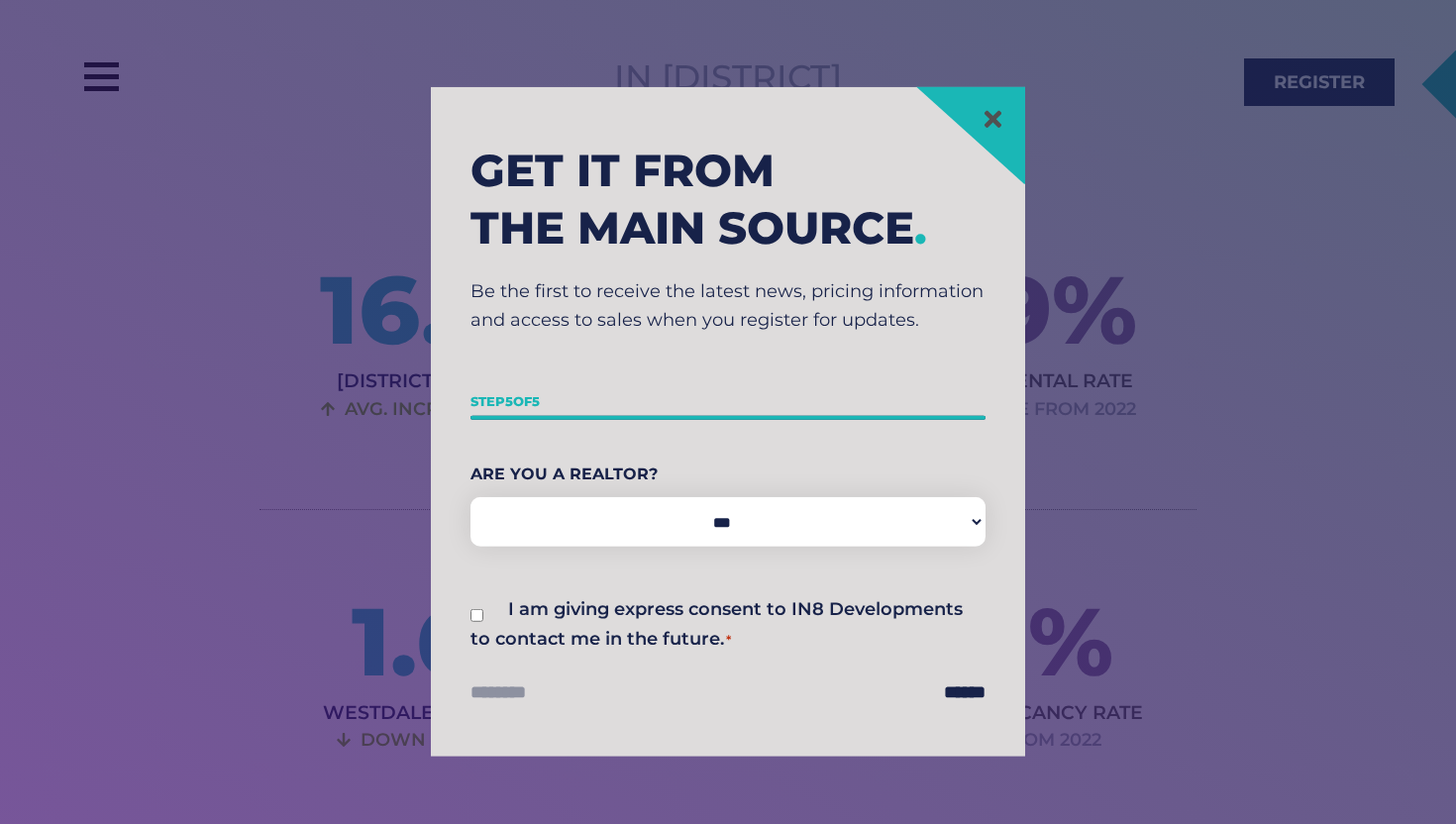 scroll, scrollTop: 1770, scrollLeft: 0, axis: vertical 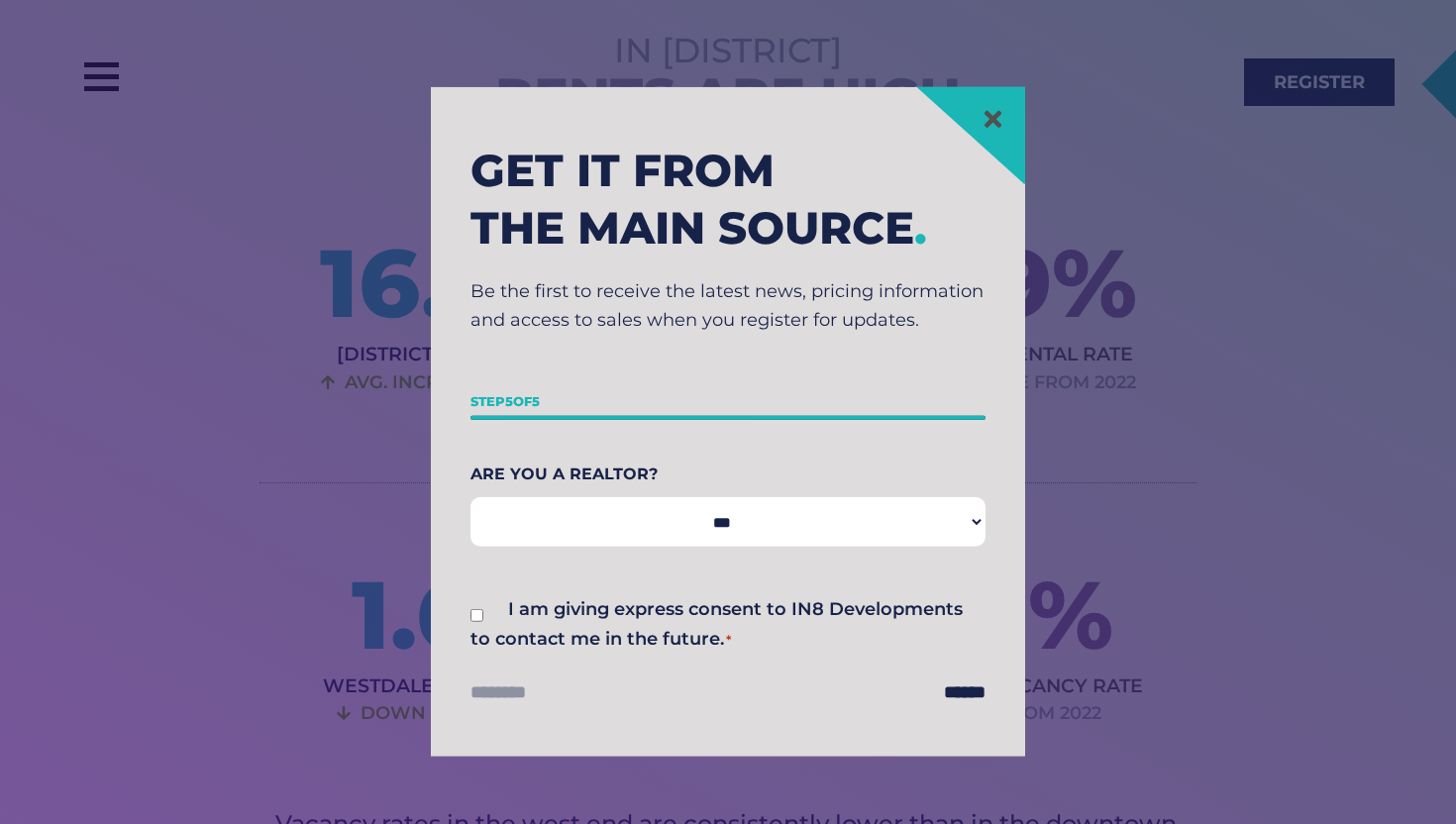 click on "*** **" at bounding box center [728, 522] 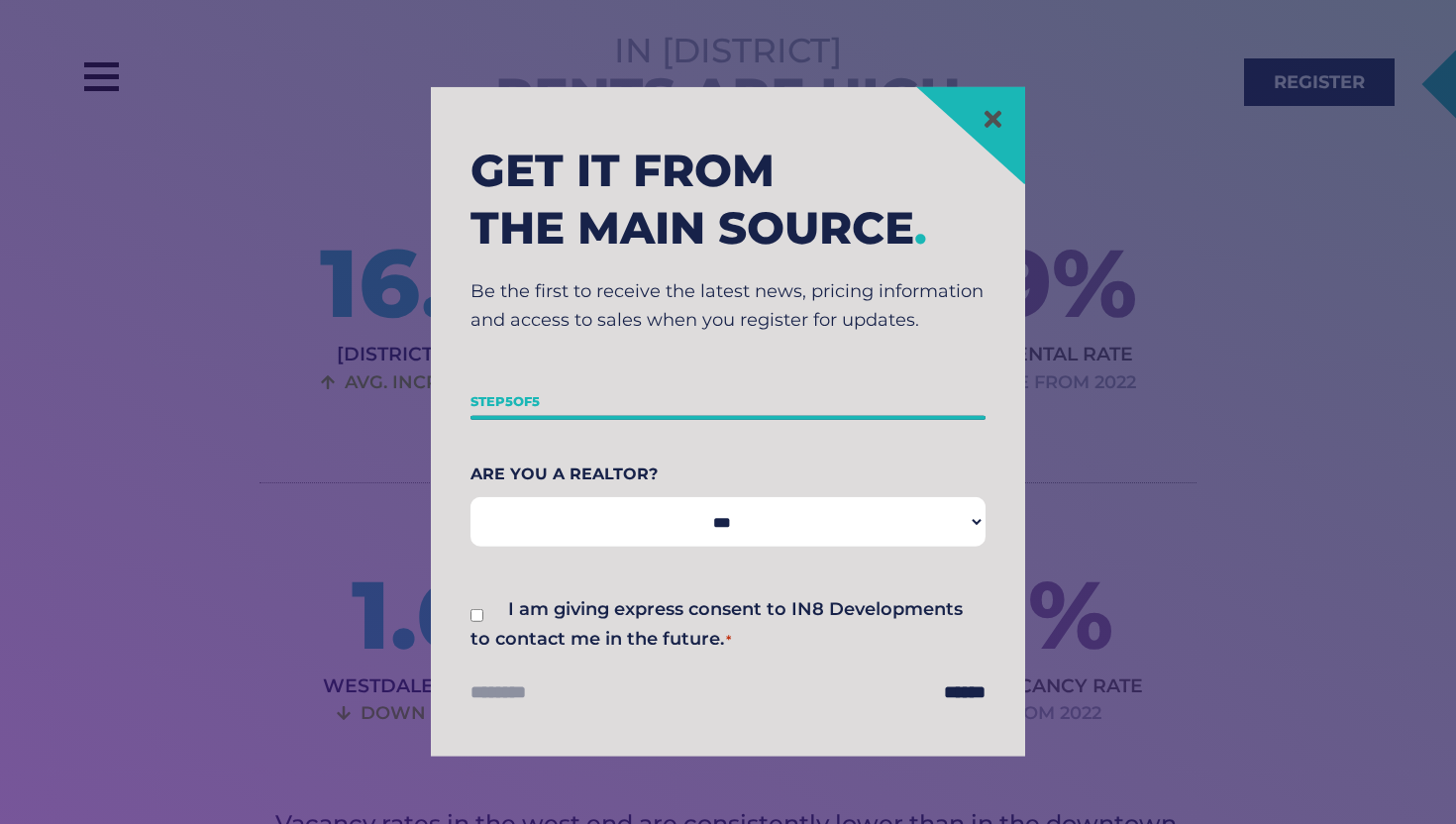 select on "**" 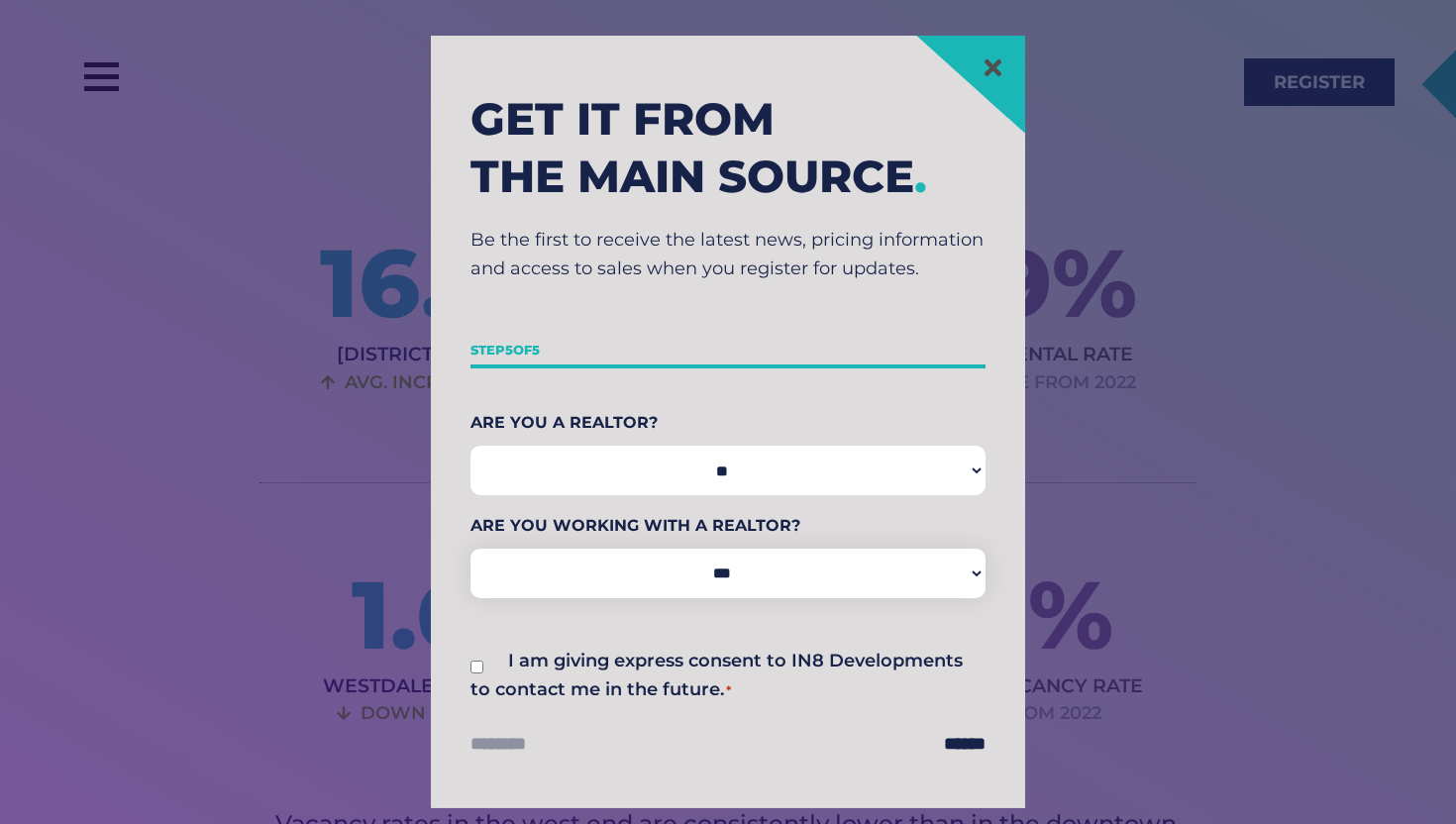 click on "*** **" at bounding box center [728, 470] 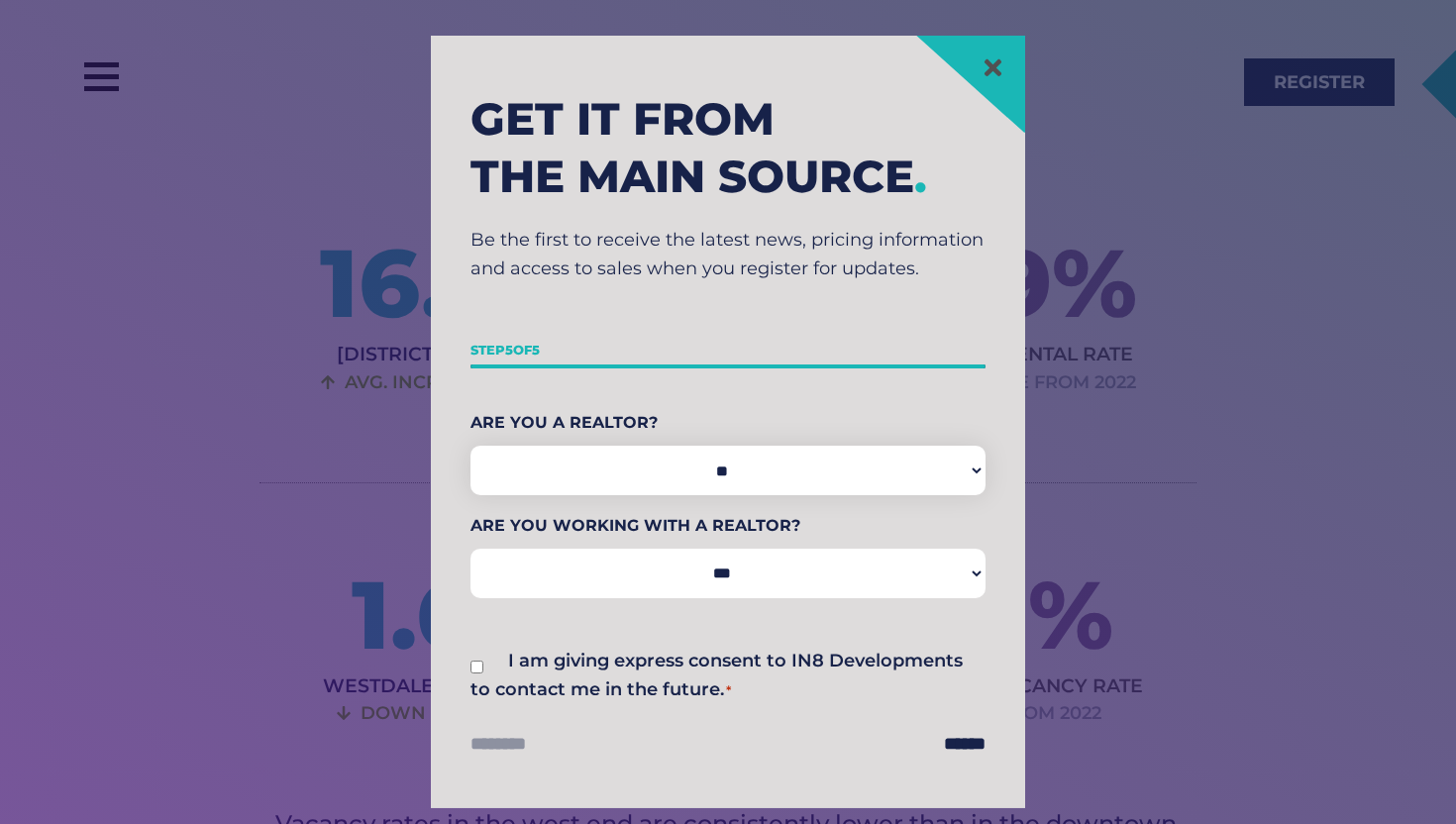 click on "*** **" at bounding box center (728, 573) 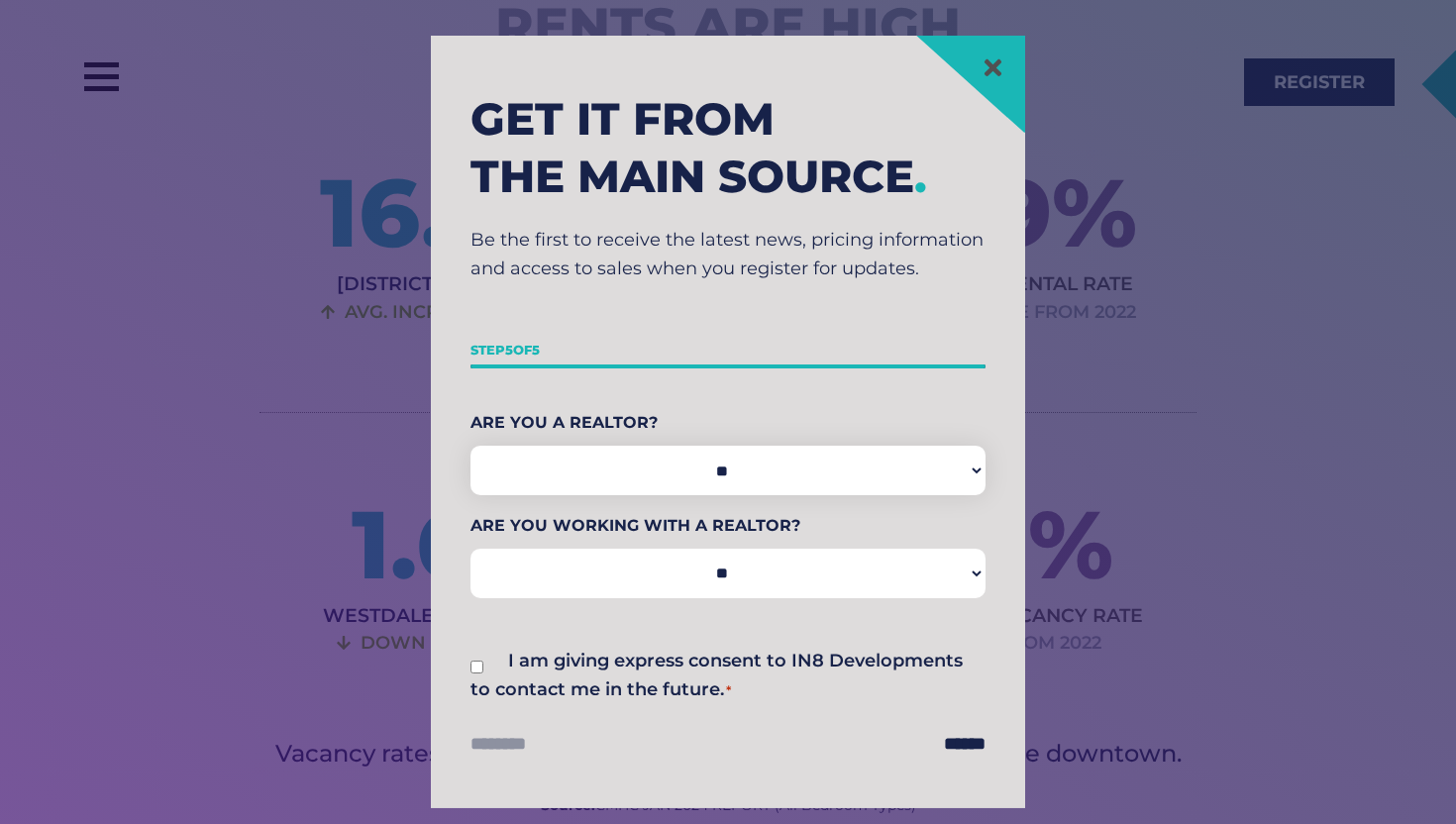 scroll, scrollTop: 1869, scrollLeft: 0, axis: vertical 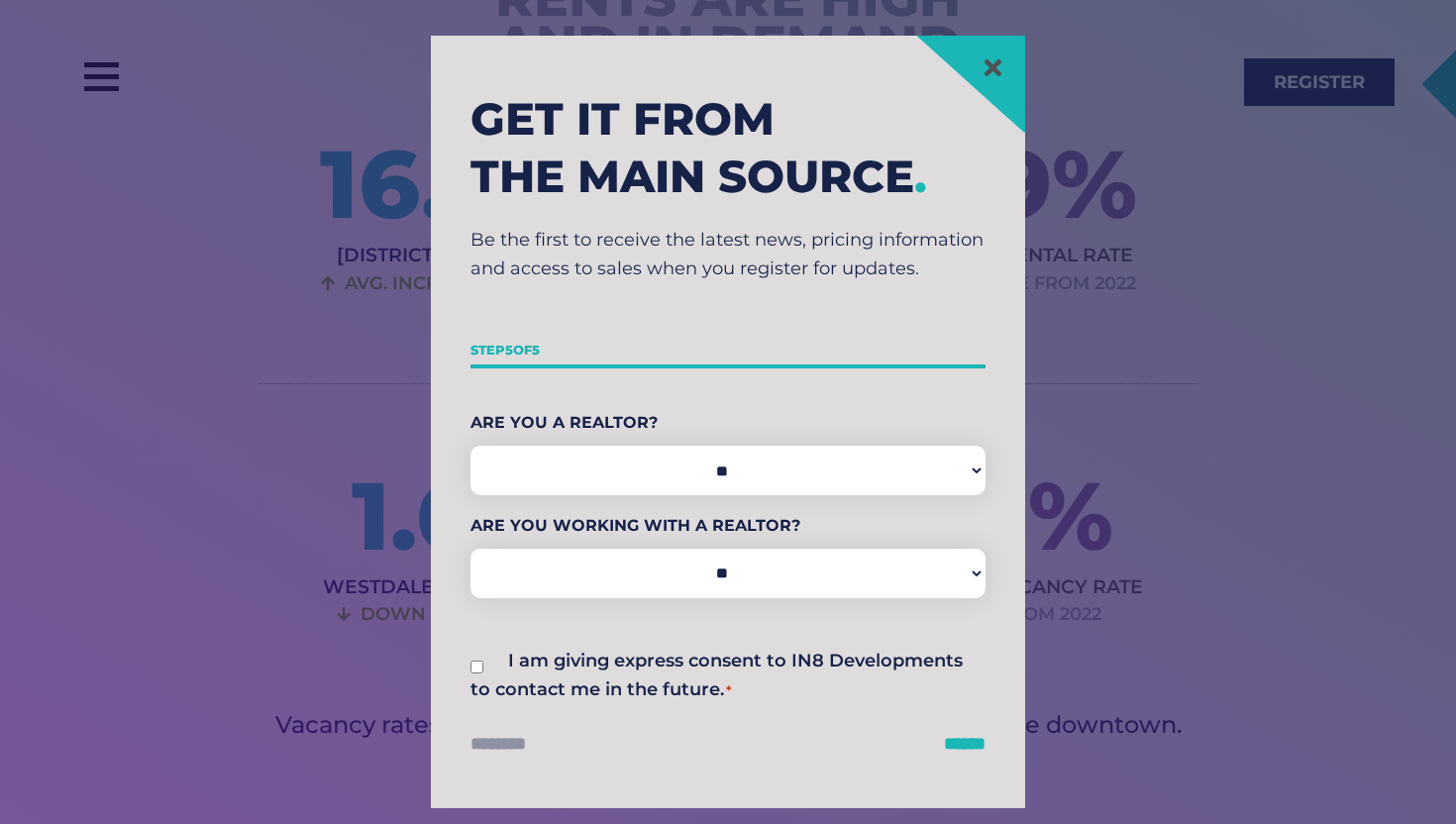 click on "******" at bounding box center (965, 744) 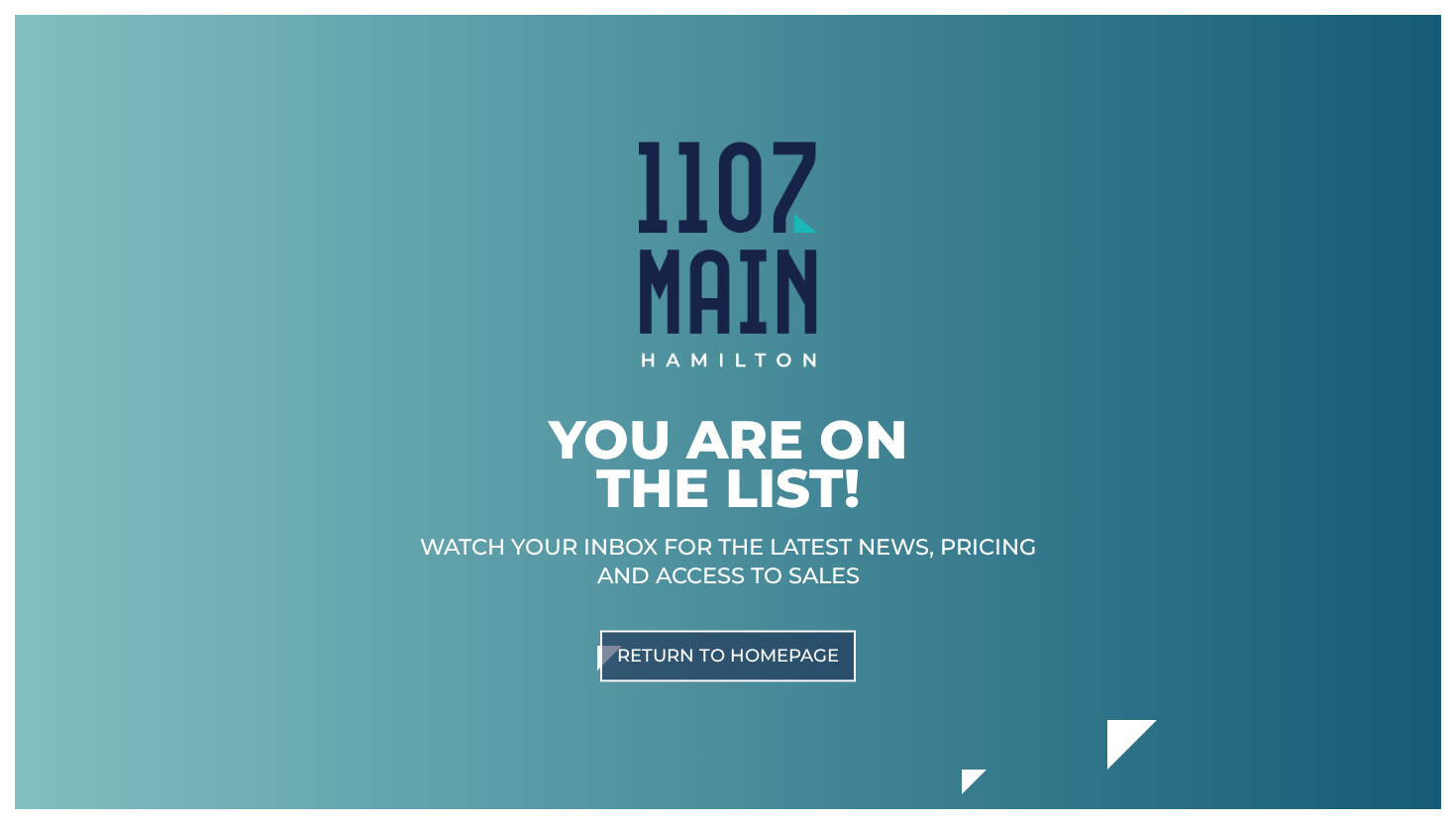 scroll, scrollTop: 0, scrollLeft: 0, axis: both 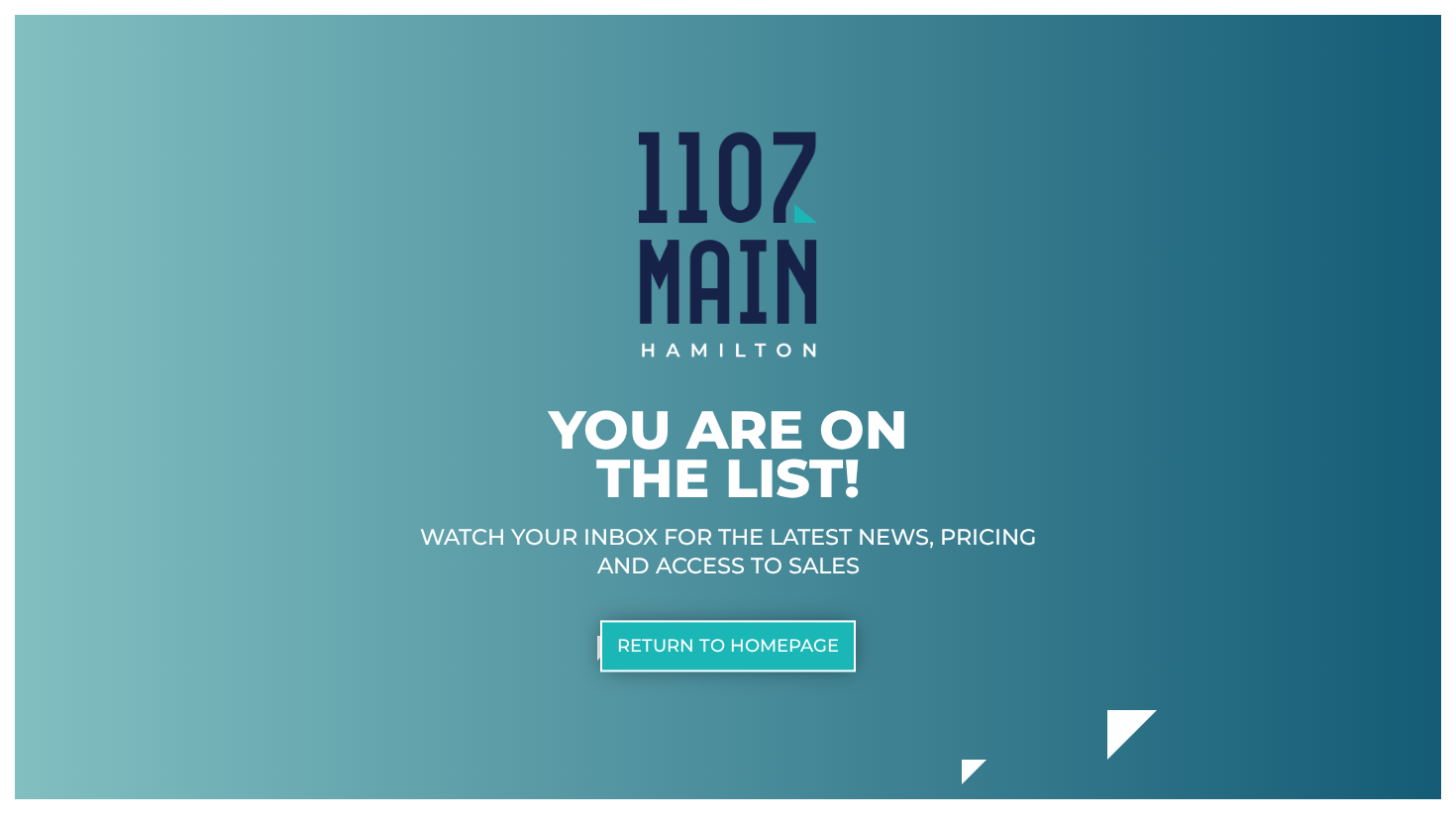 click on "Return to homepage" at bounding box center [728, 647] 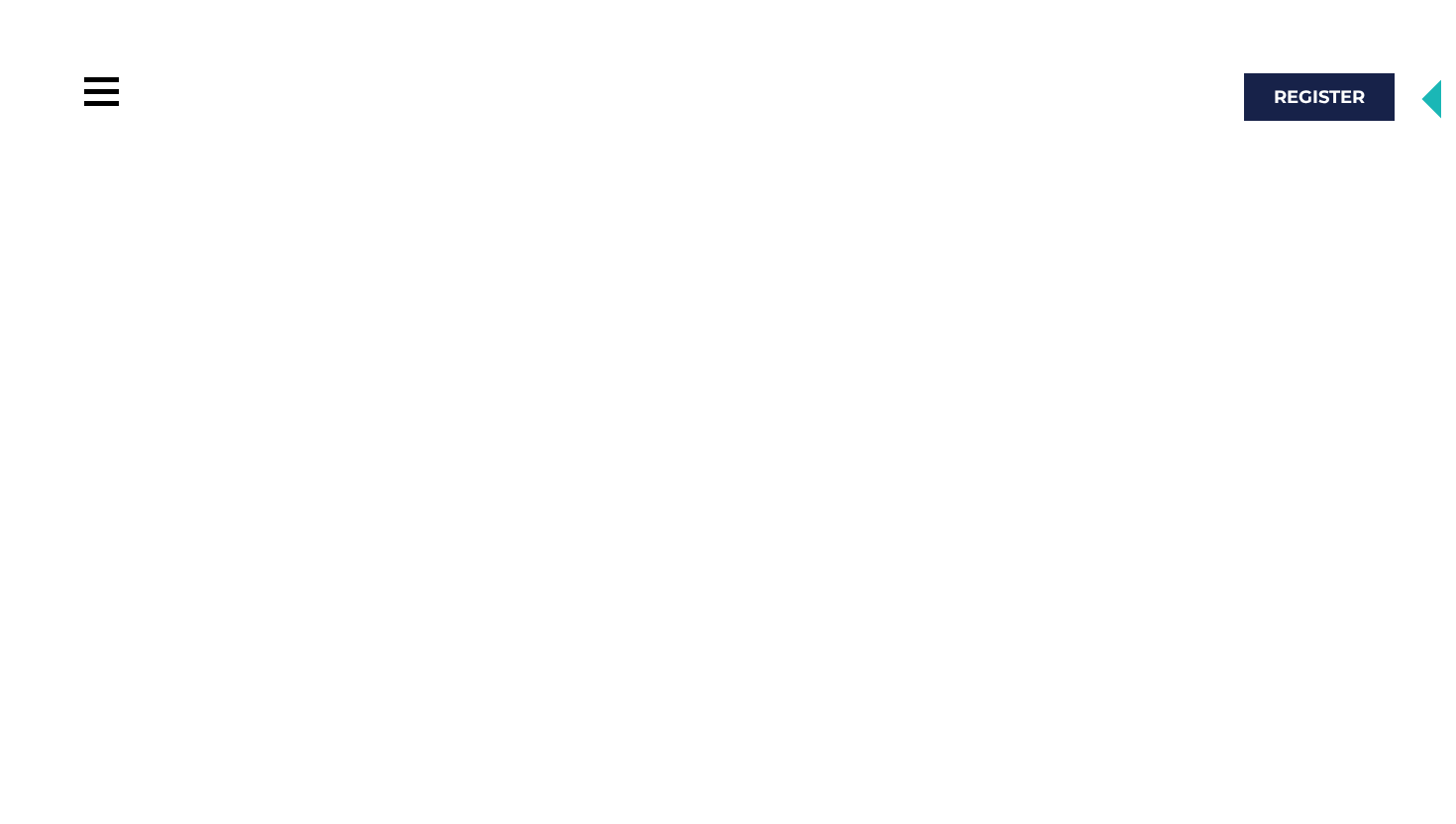 scroll, scrollTop: 0, scrollLeft: 0, axis: both 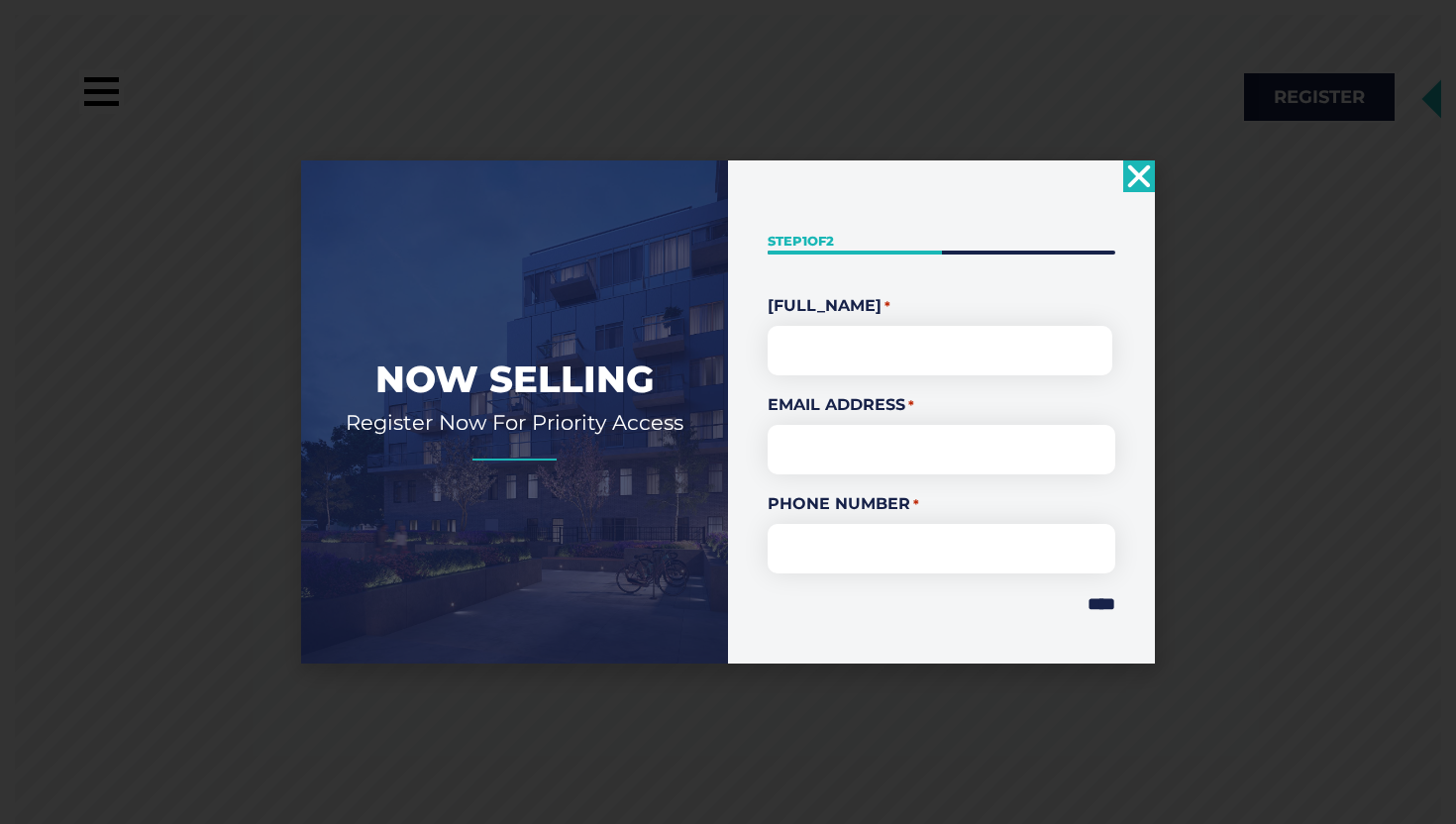 click 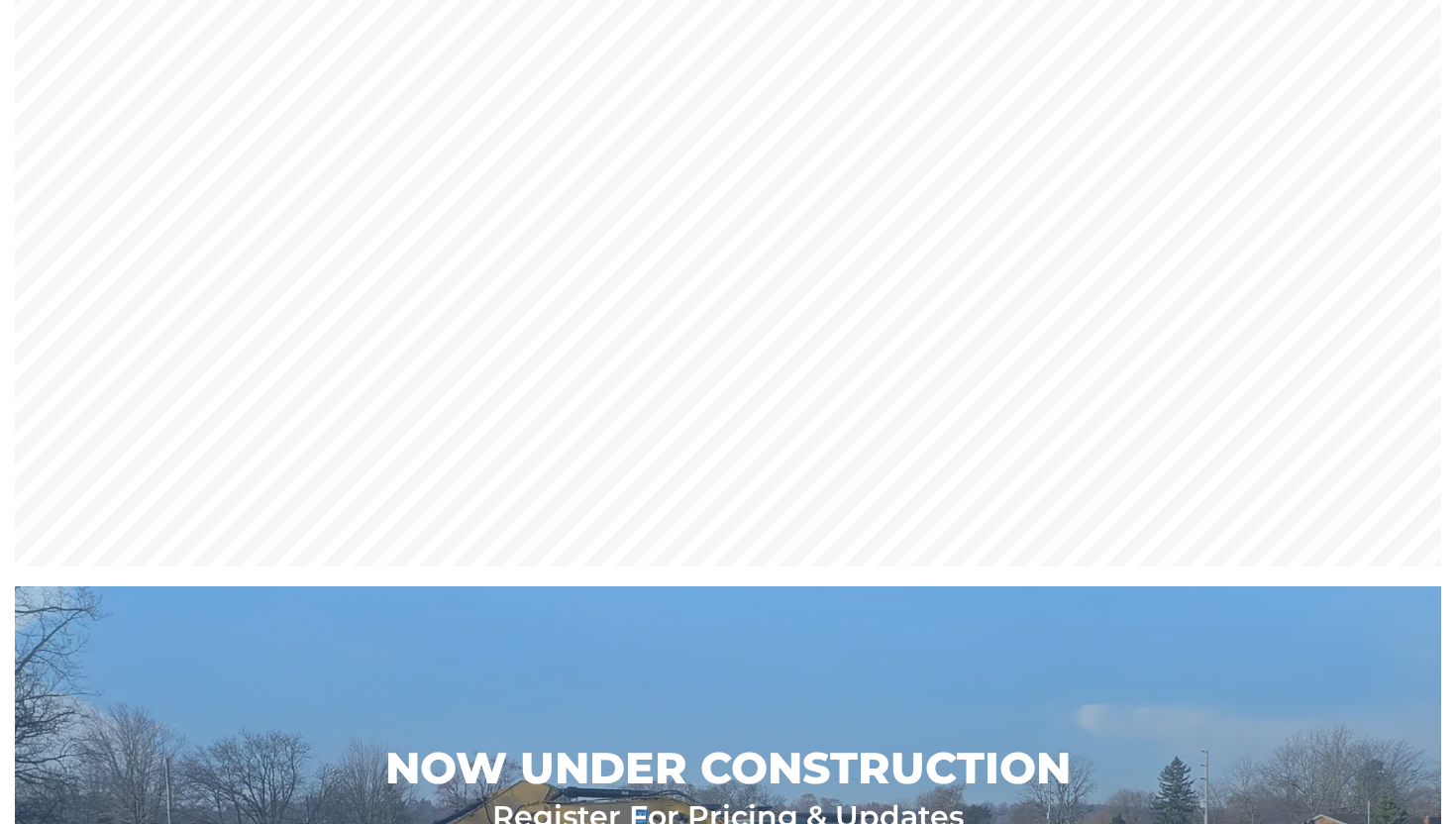 scroll, scrollTop: 0, scrollLeft: 0, axis: both 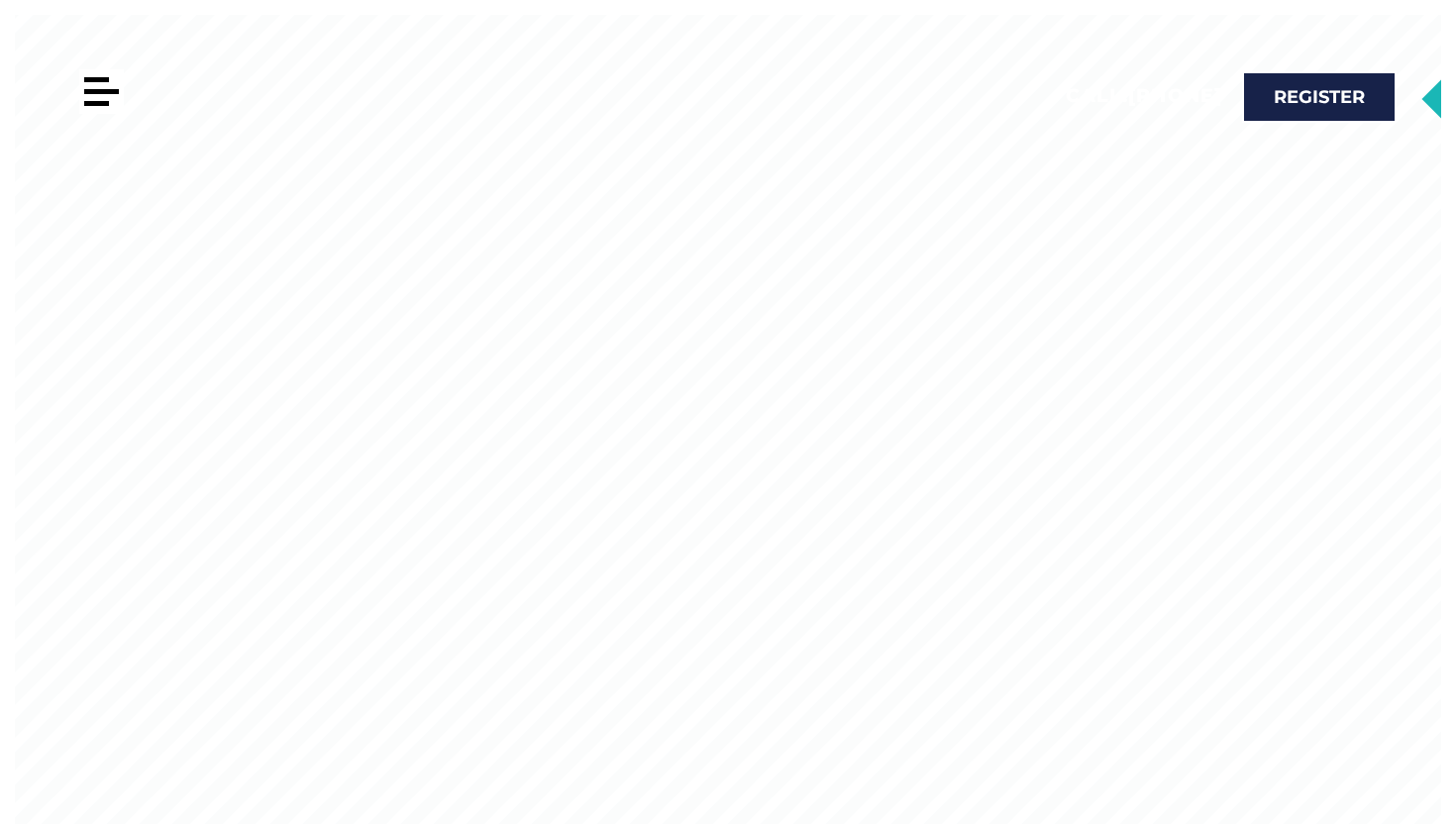 click at bounding box center (101, 91) 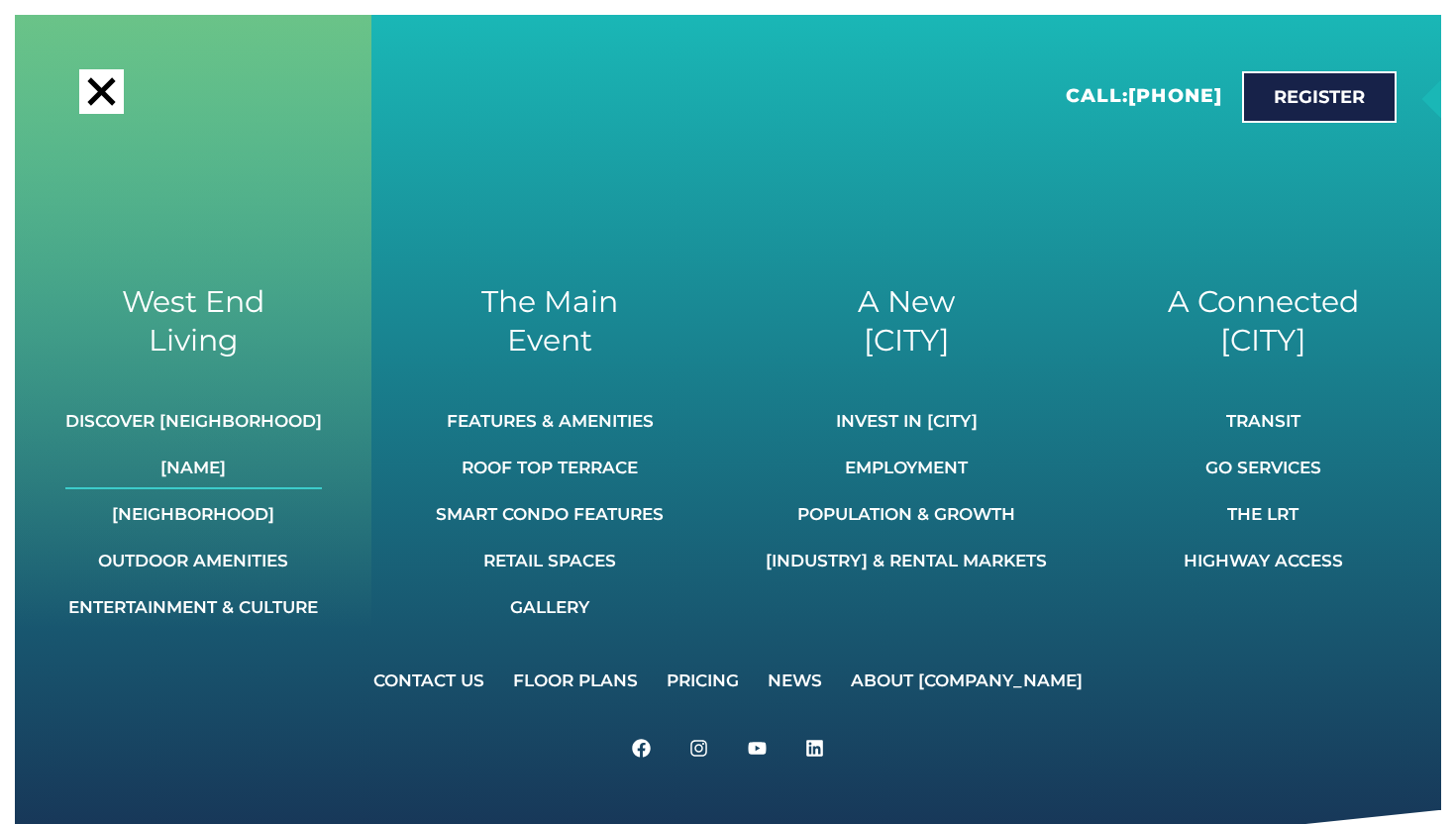 click on "[INSTITUTION]" 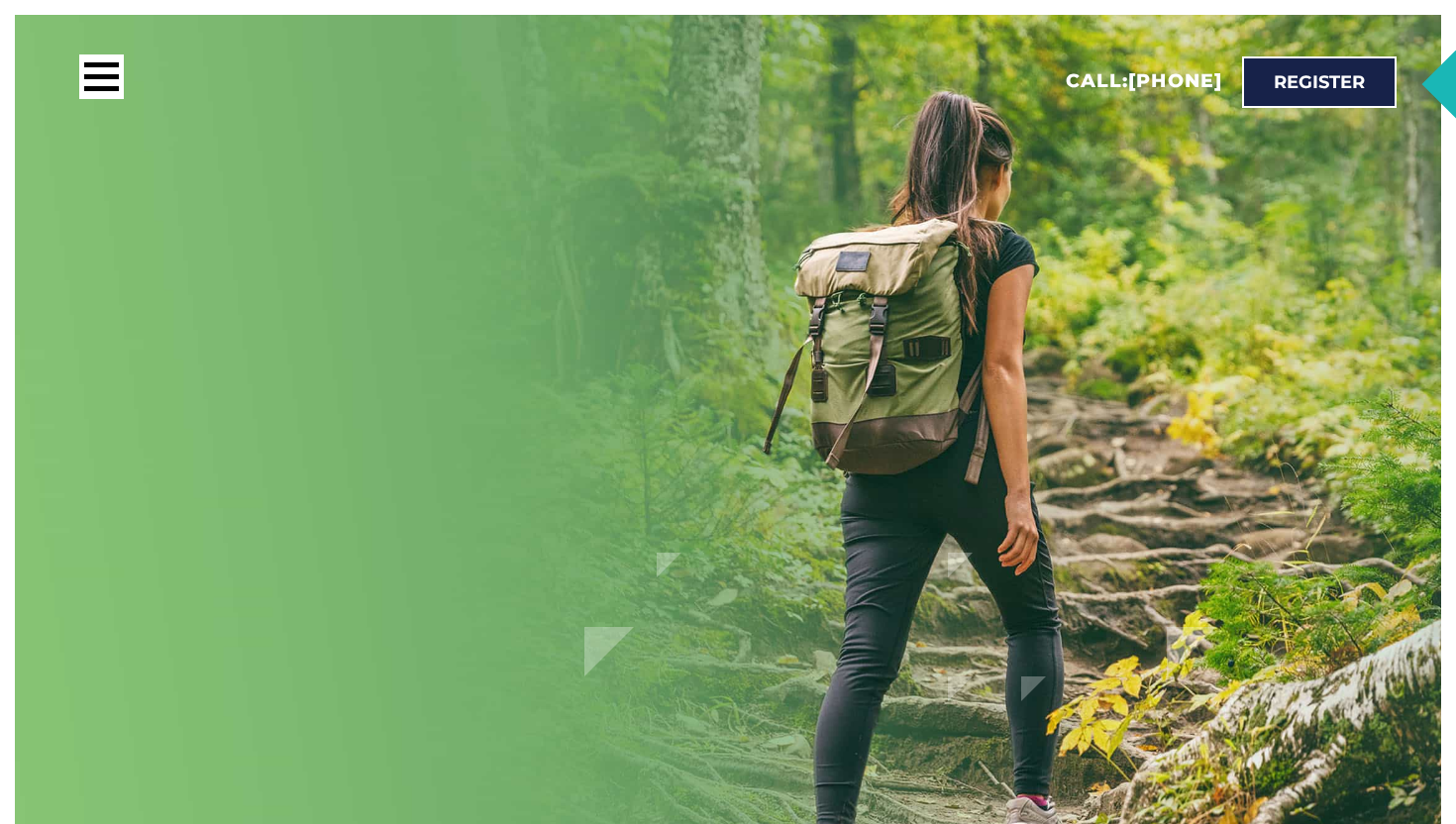 scroll, scrollTop: 1244, scrollLeft: 0, axis: vertical 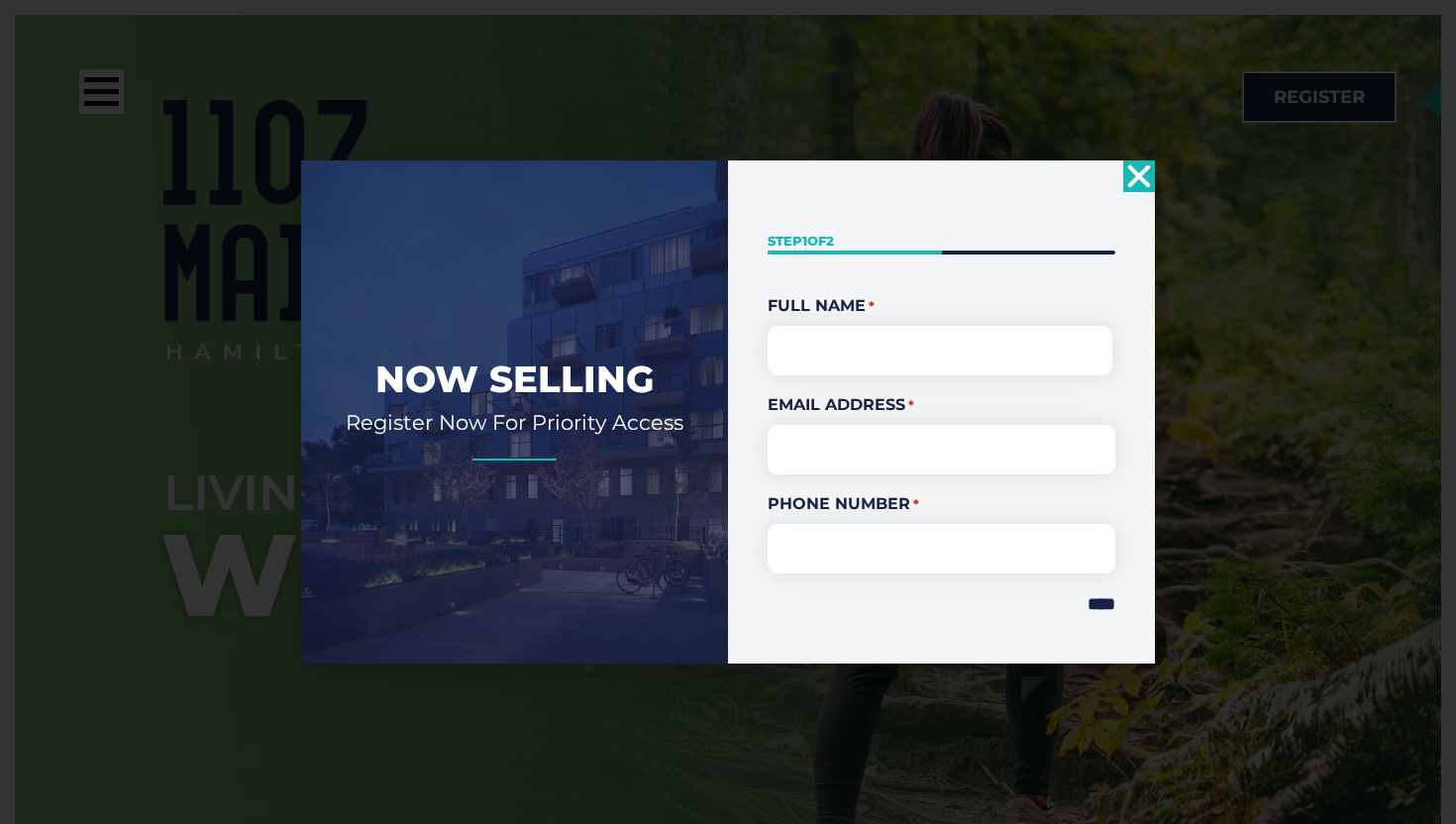 click on "" * " indicates required fields
Step  1  of  2
50%
Full Name *
First
Email Address *
Phone Number *
****
What City Do You Live In? Are You A Realtor? *** *** ** Are You Working With A Realtor? *** *** ** Consent *   *" at bounding box center (941, 405) 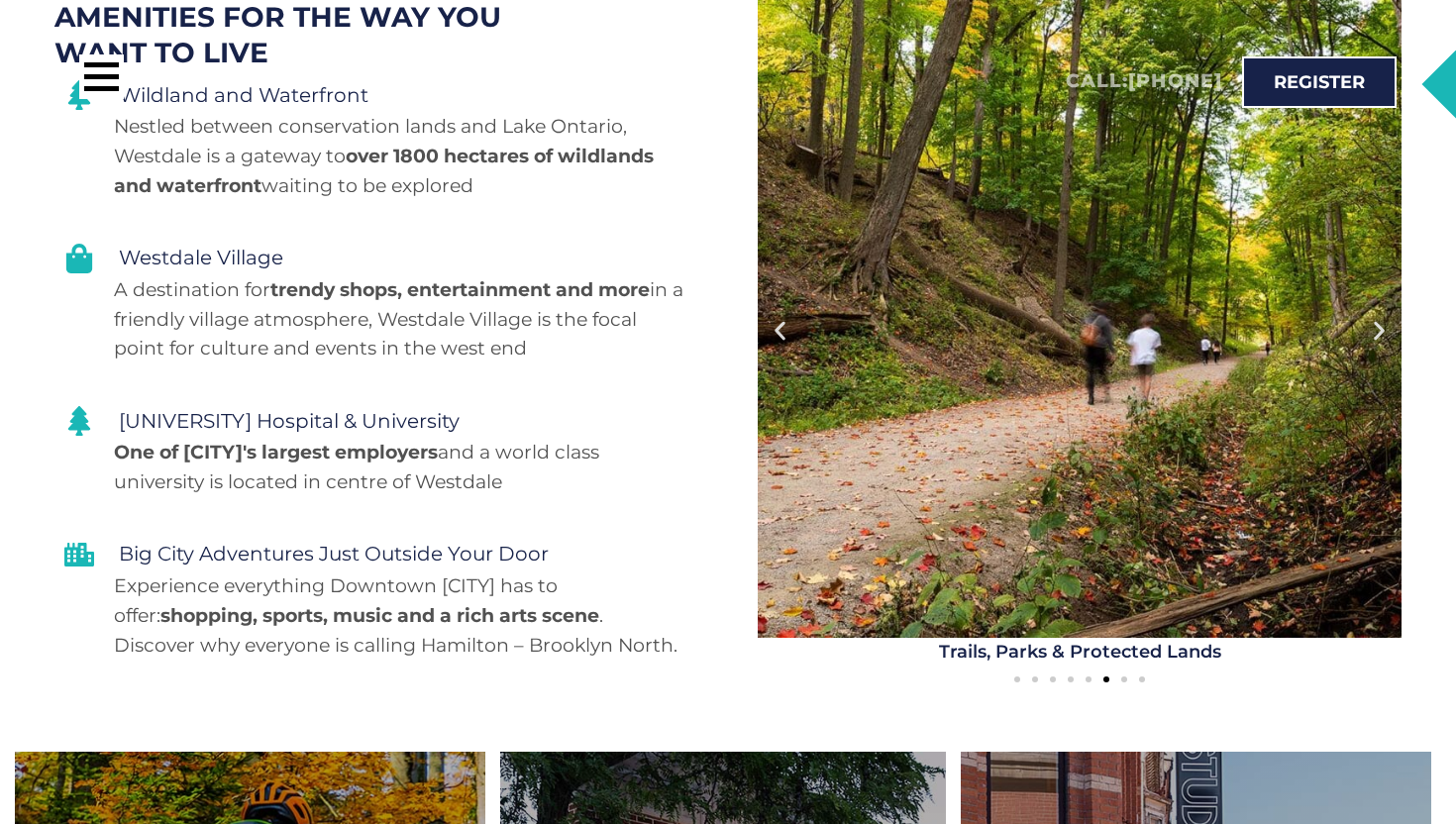 scroll, scrollTop: 1384, scrollLeft: 0, axis: vertical 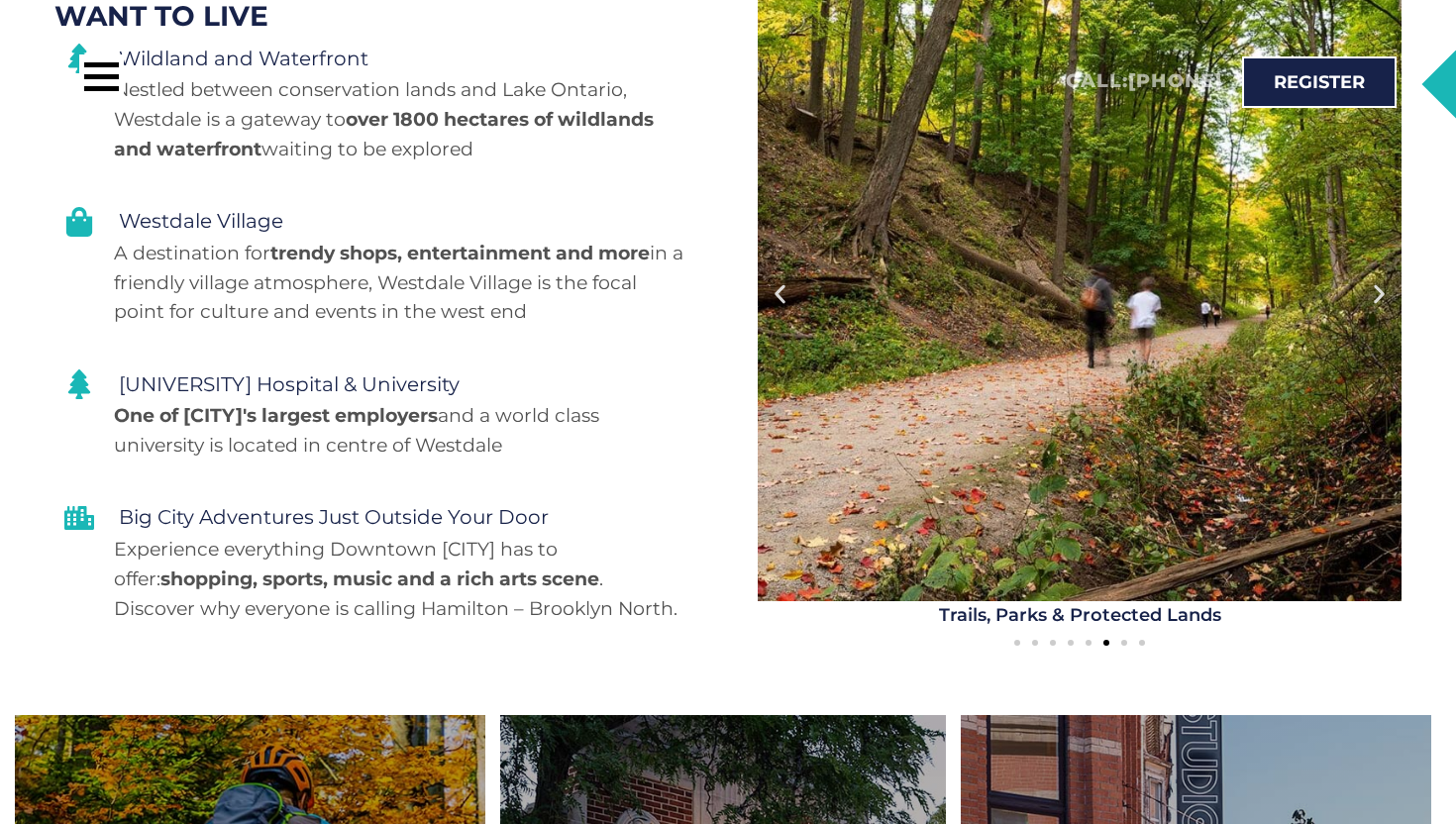 click 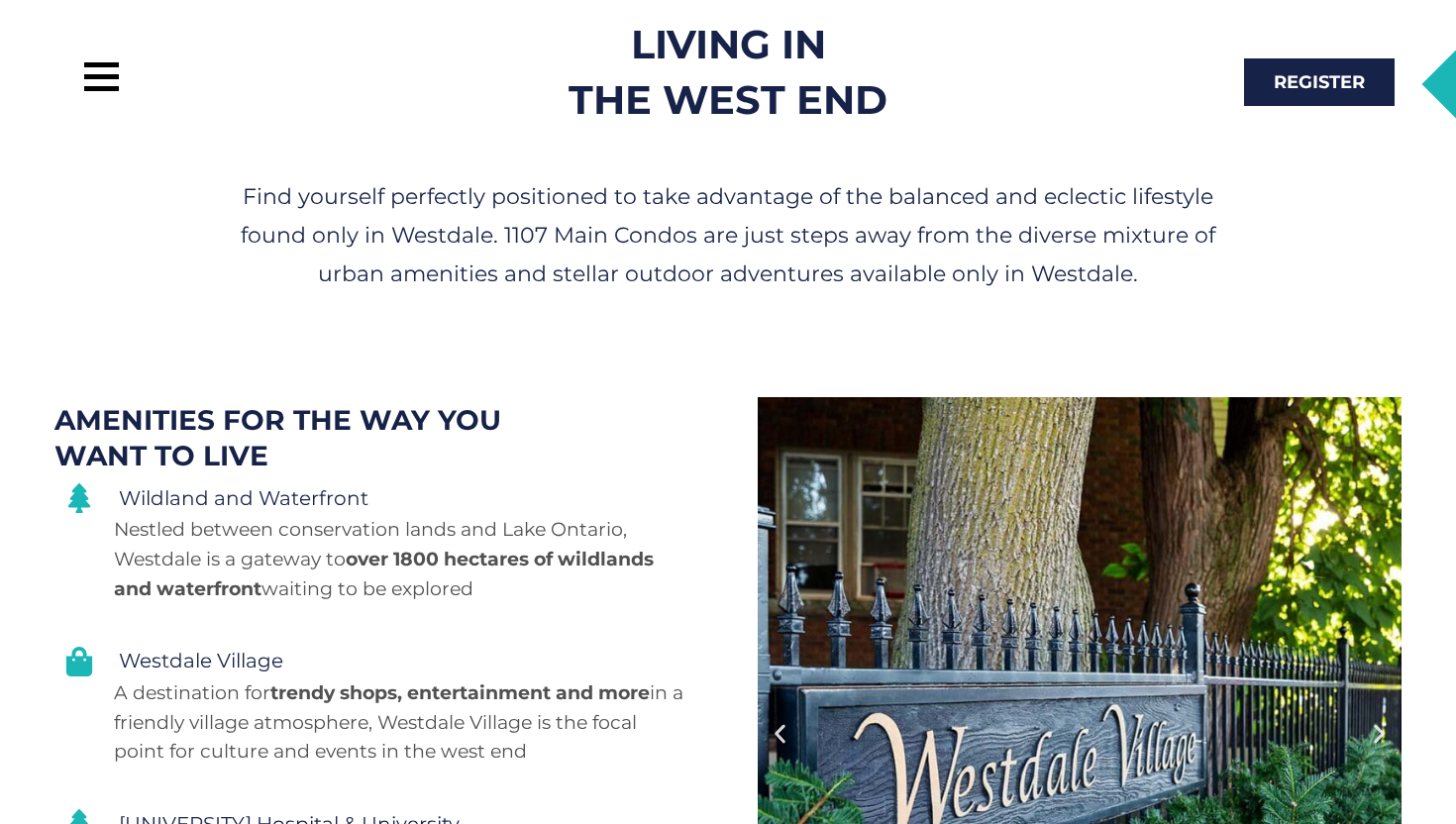 scroll, scrollTop: 0, scrollLeft: 0, axis: both 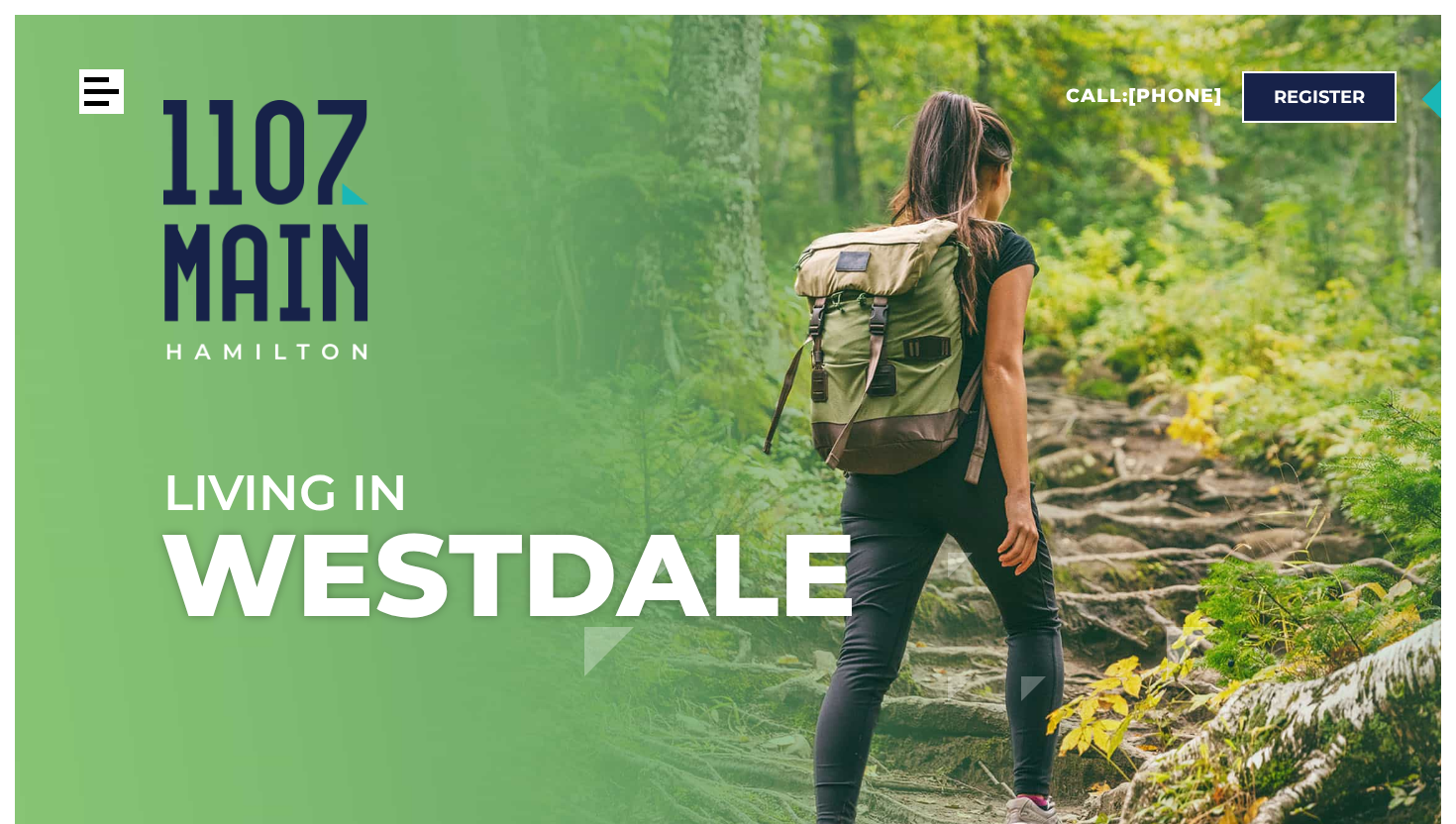 click at bounding box center (101, 91) 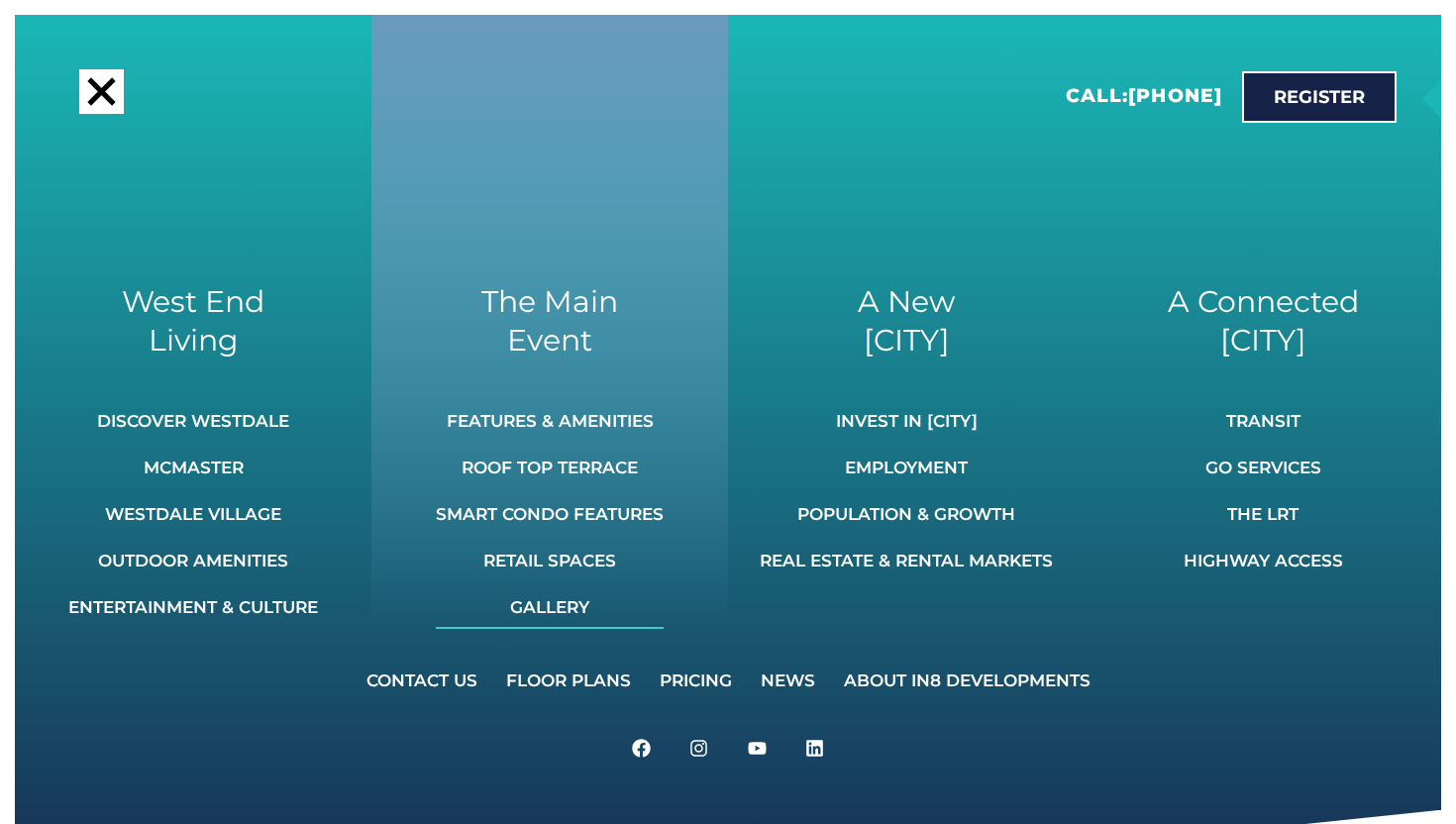 click on "Gallery" 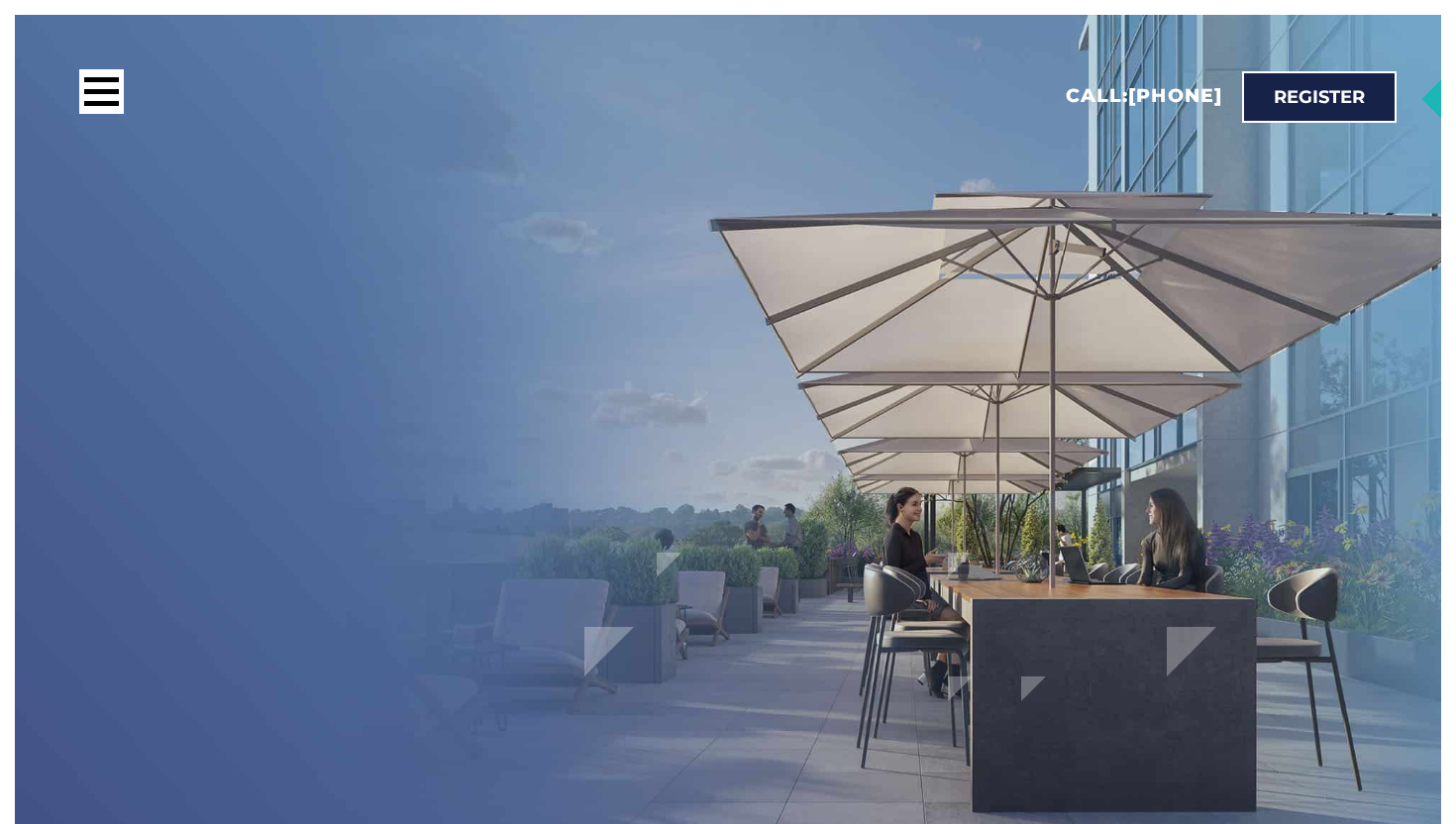 scroll, scrollTop: 0, scrollLeft: 0, axis: both 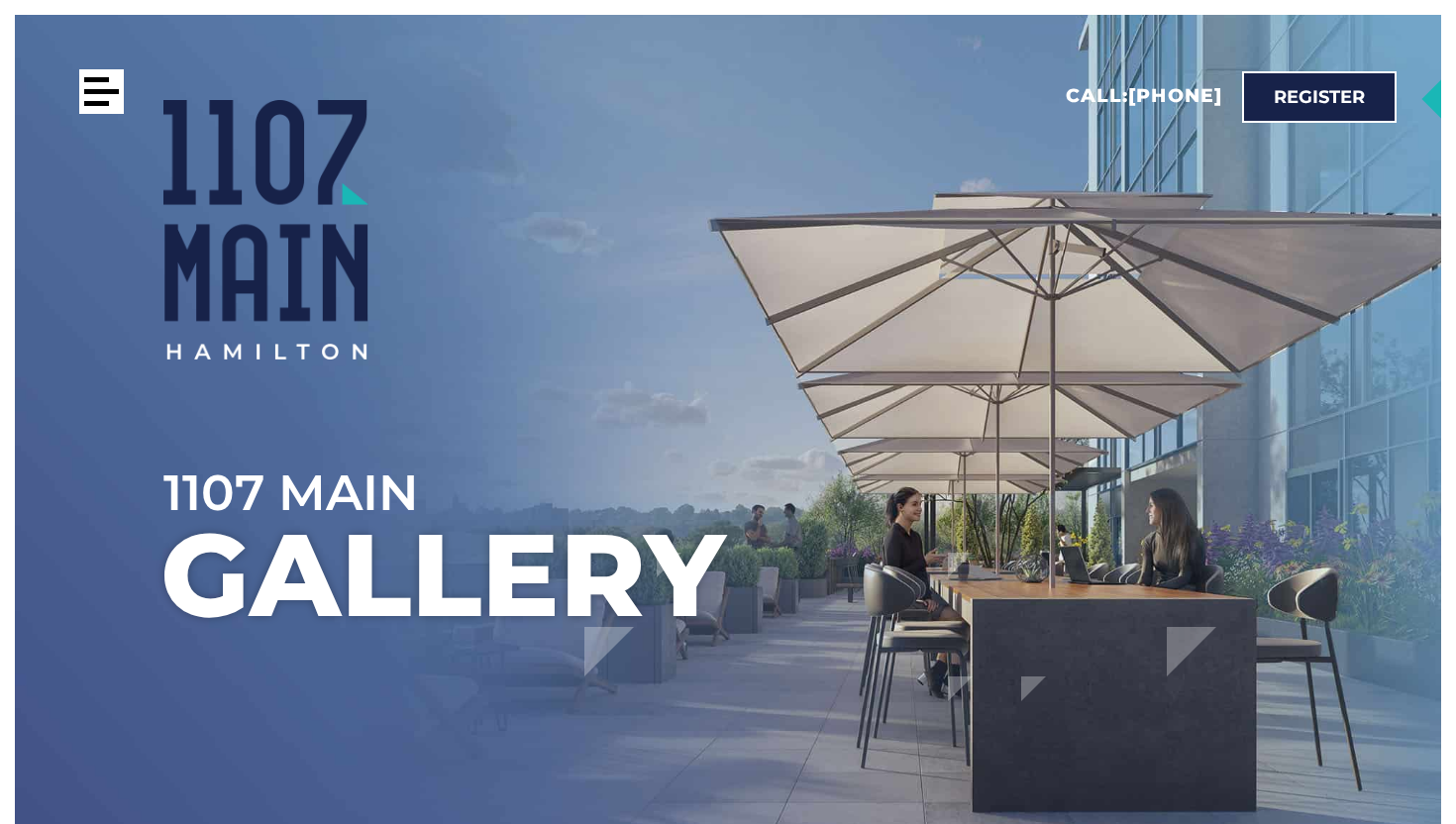 click at bounding box center [101, 91] 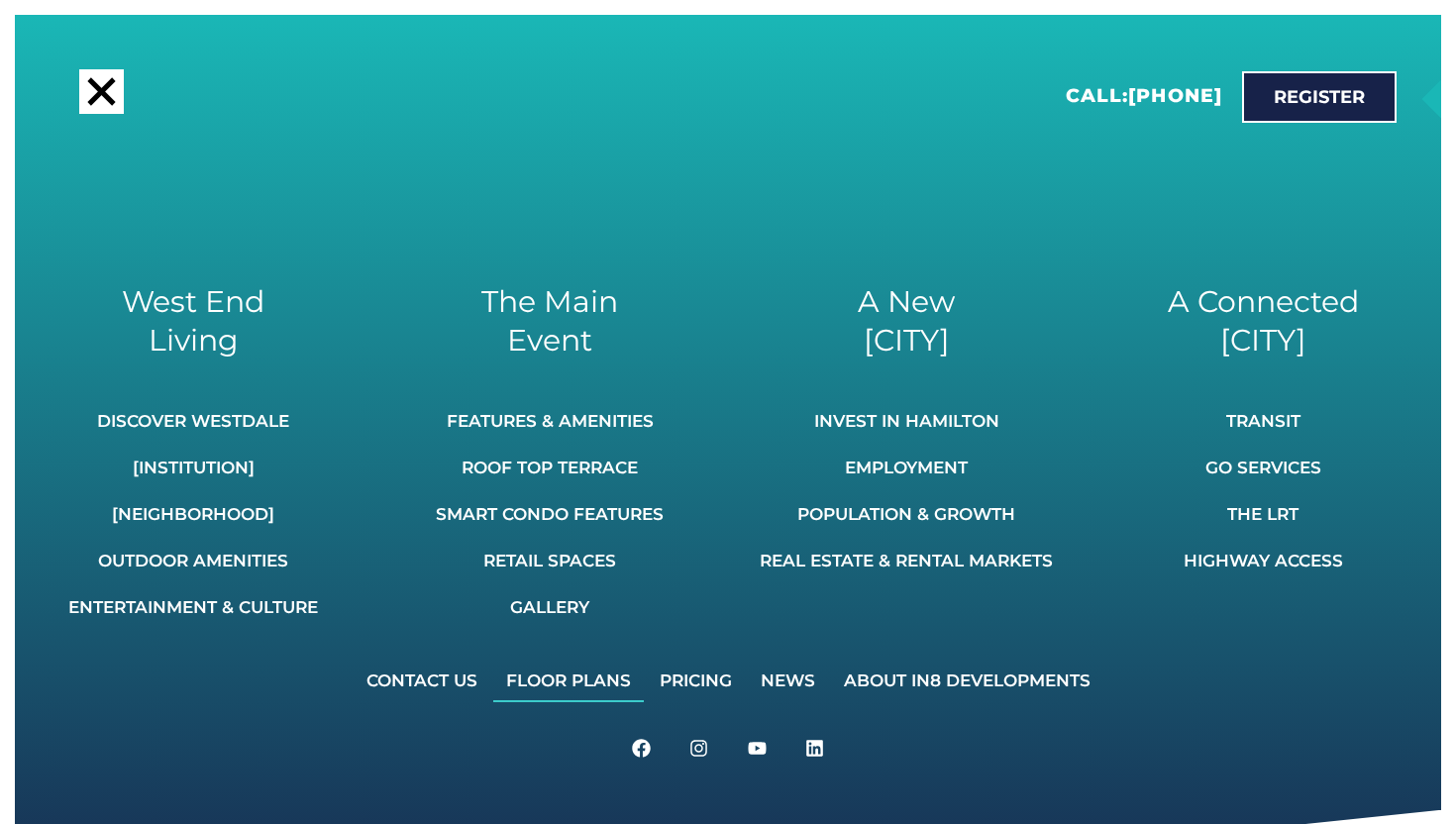 click on "Floor Plans" 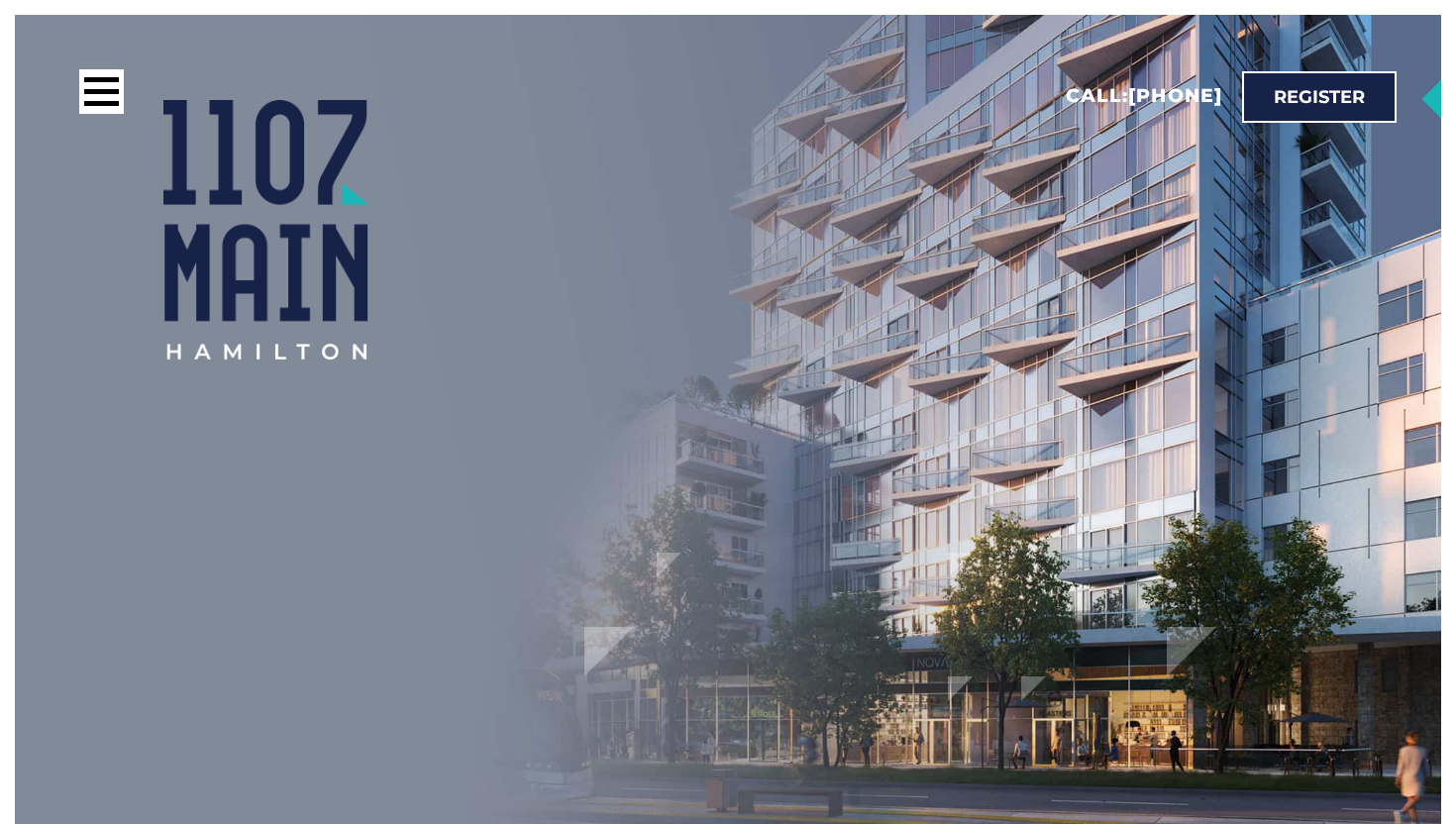 scroll, scrollTop: 0, scrollLeft: 0, axis: both 